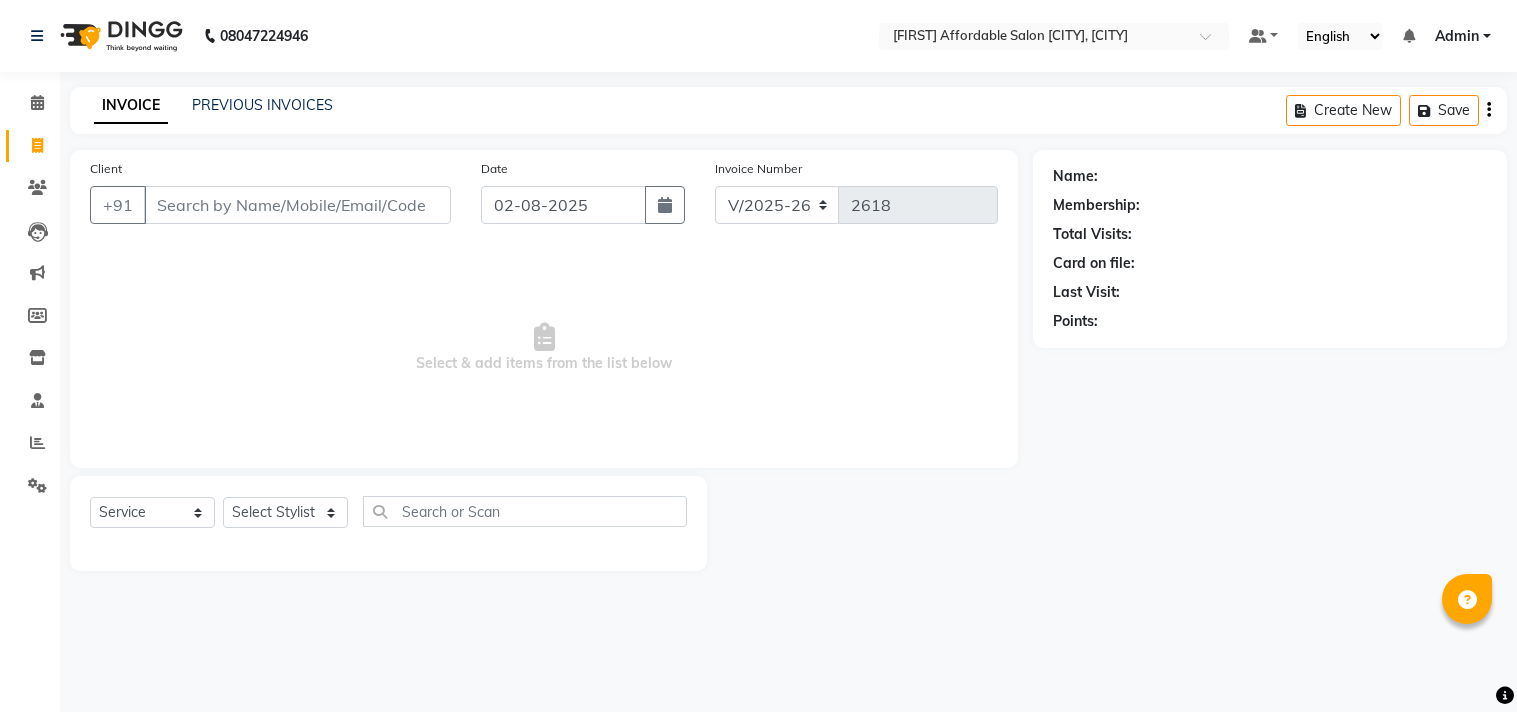 select on "8329" 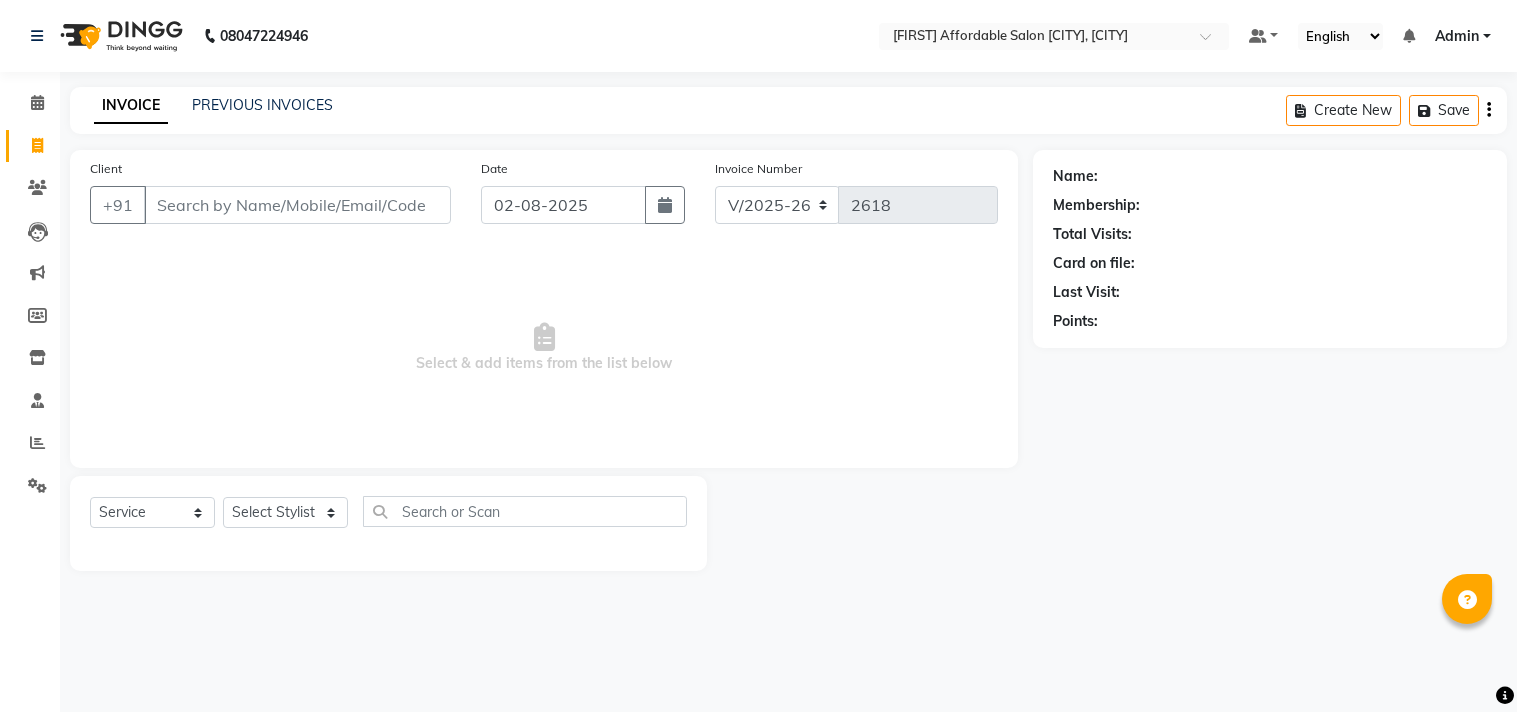 select on "service" 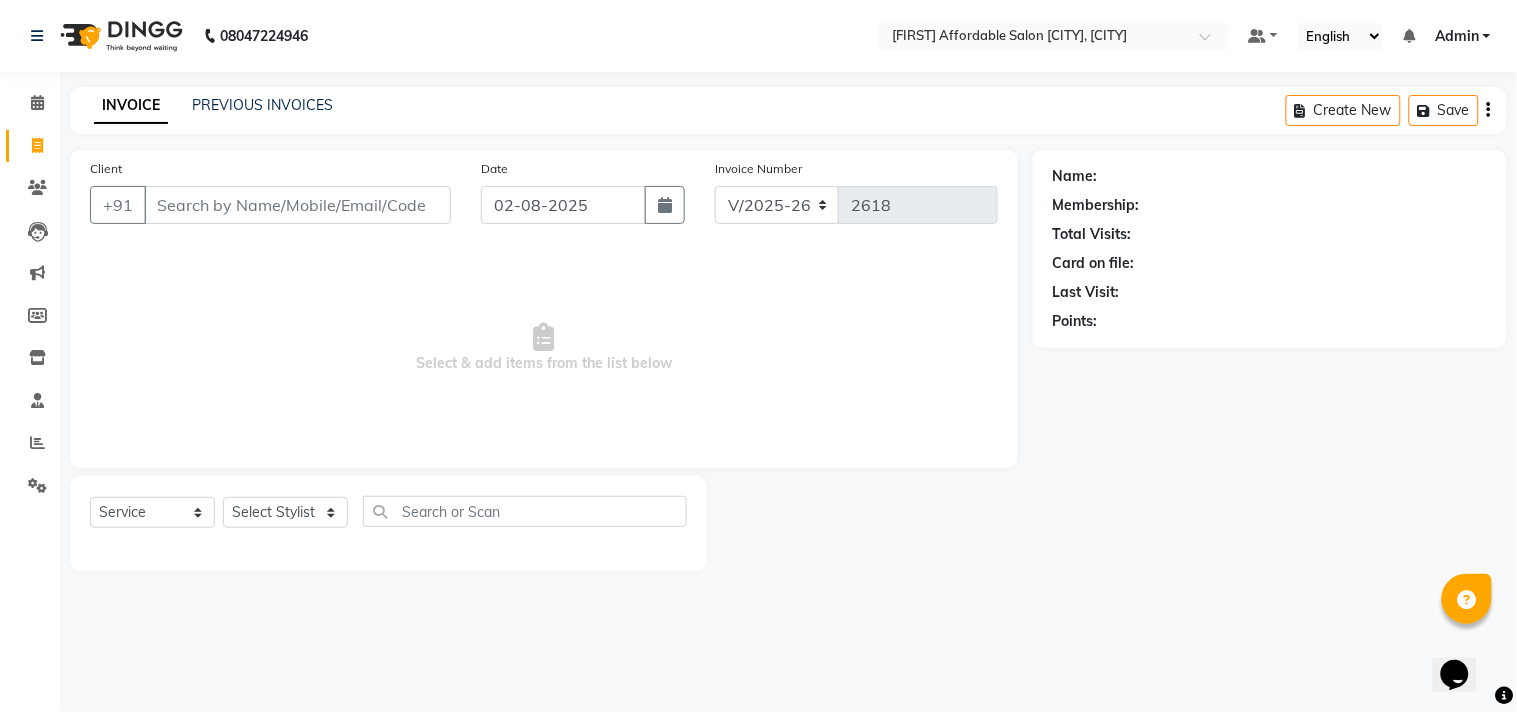 click on "PREVIOUS INVOICES" 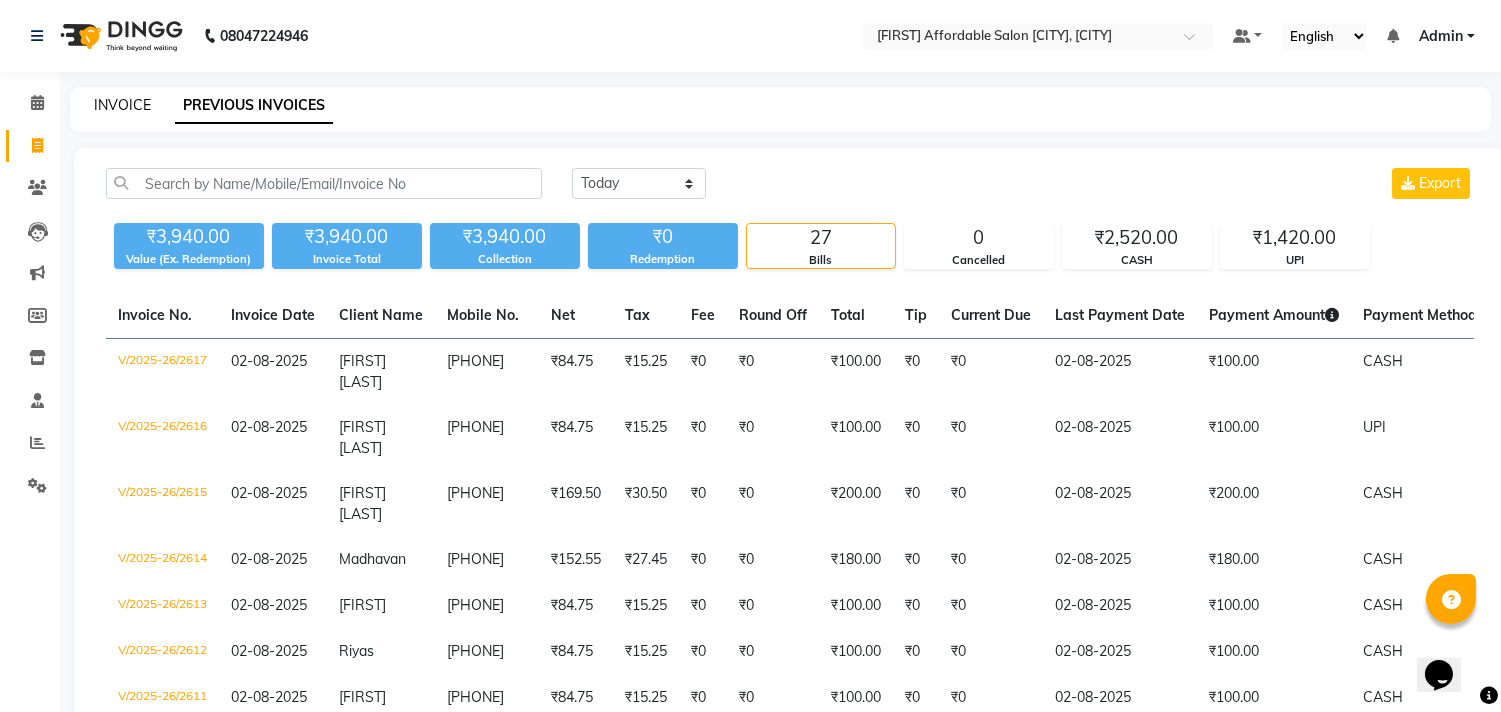 click on "INVOICE" 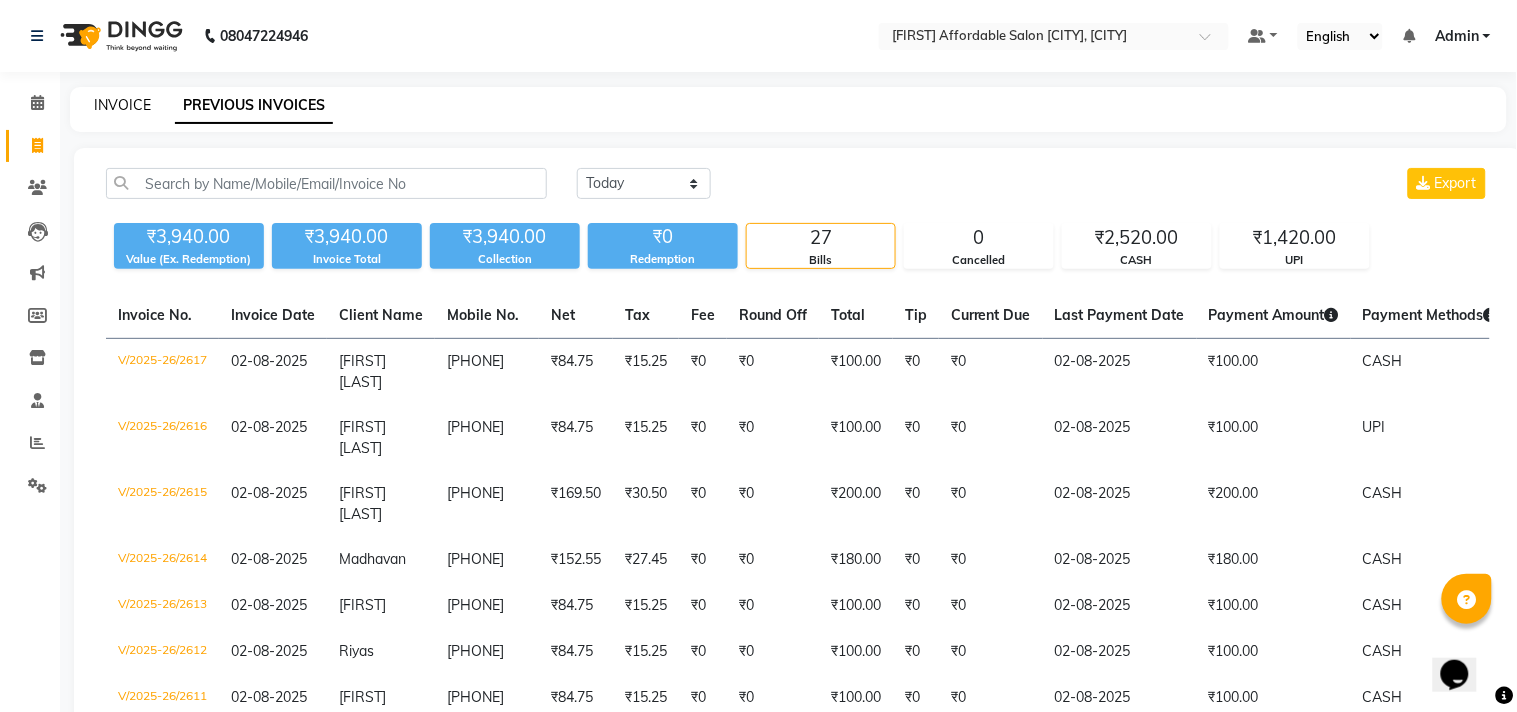 select on "service" 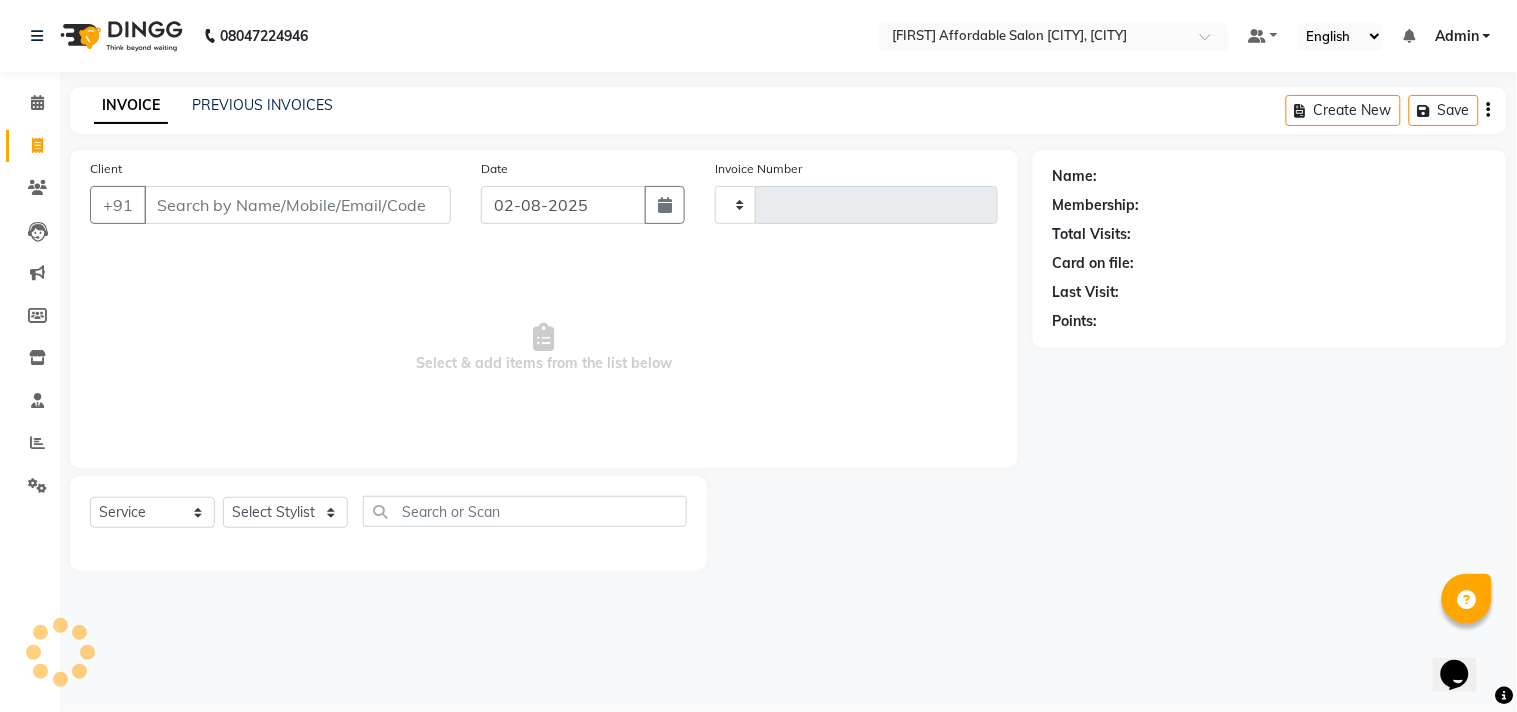 type on "2618" 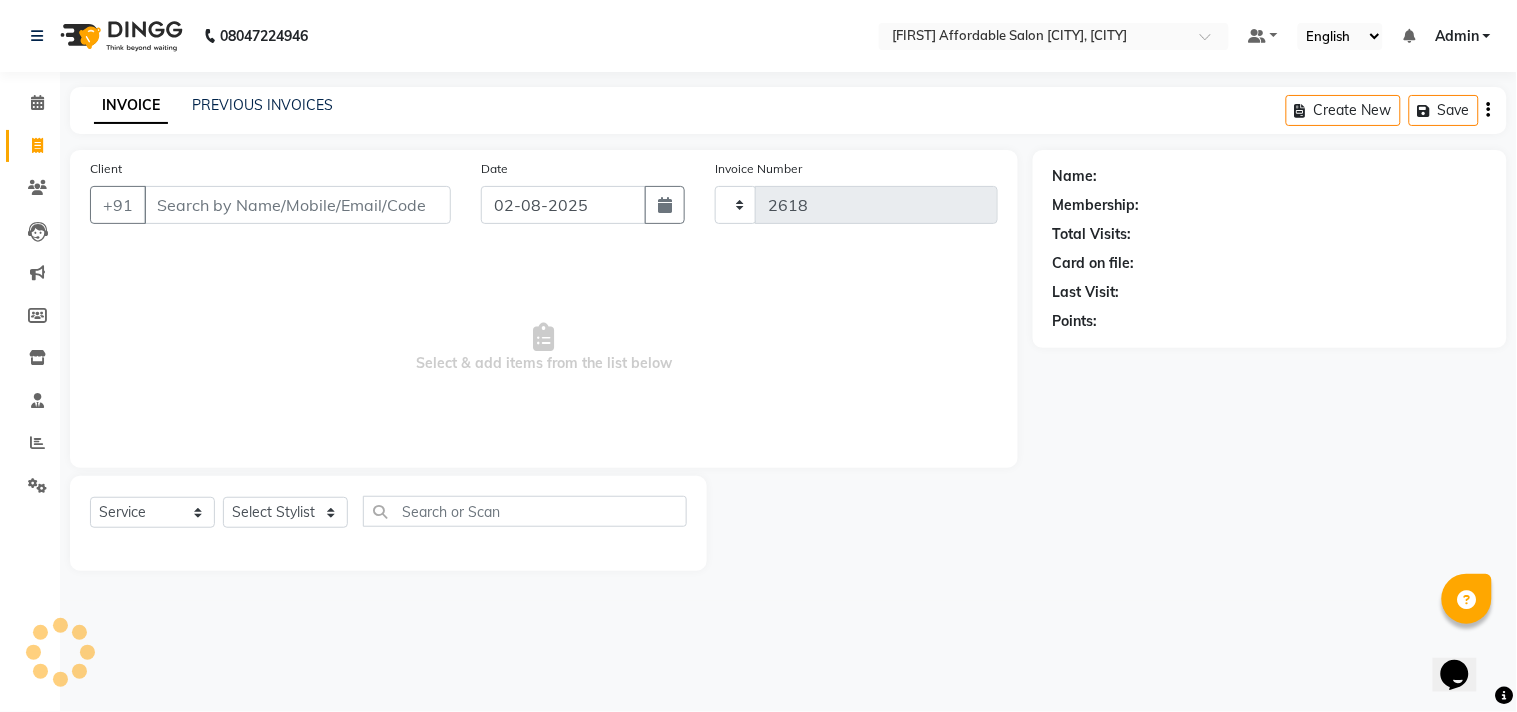 select on "8329" 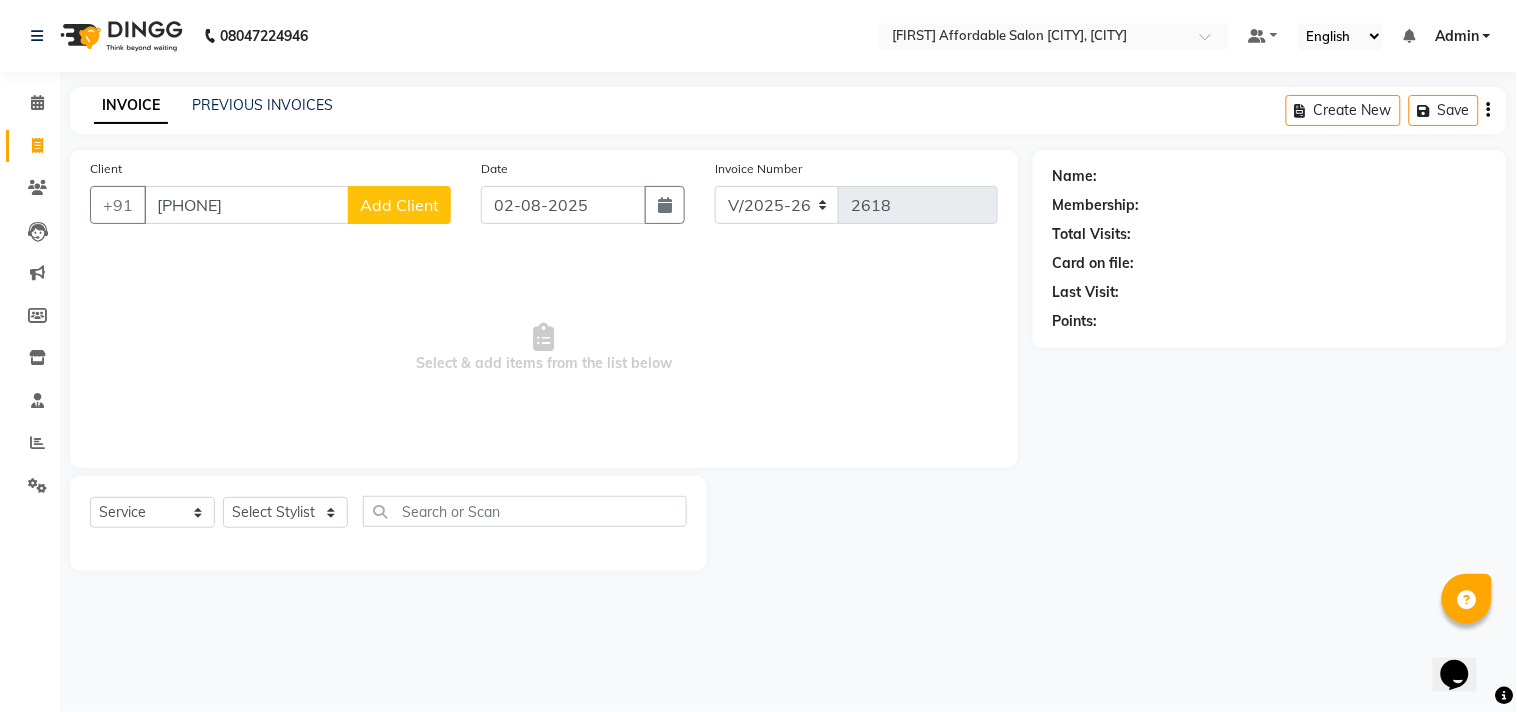 type on "[PHONE]" 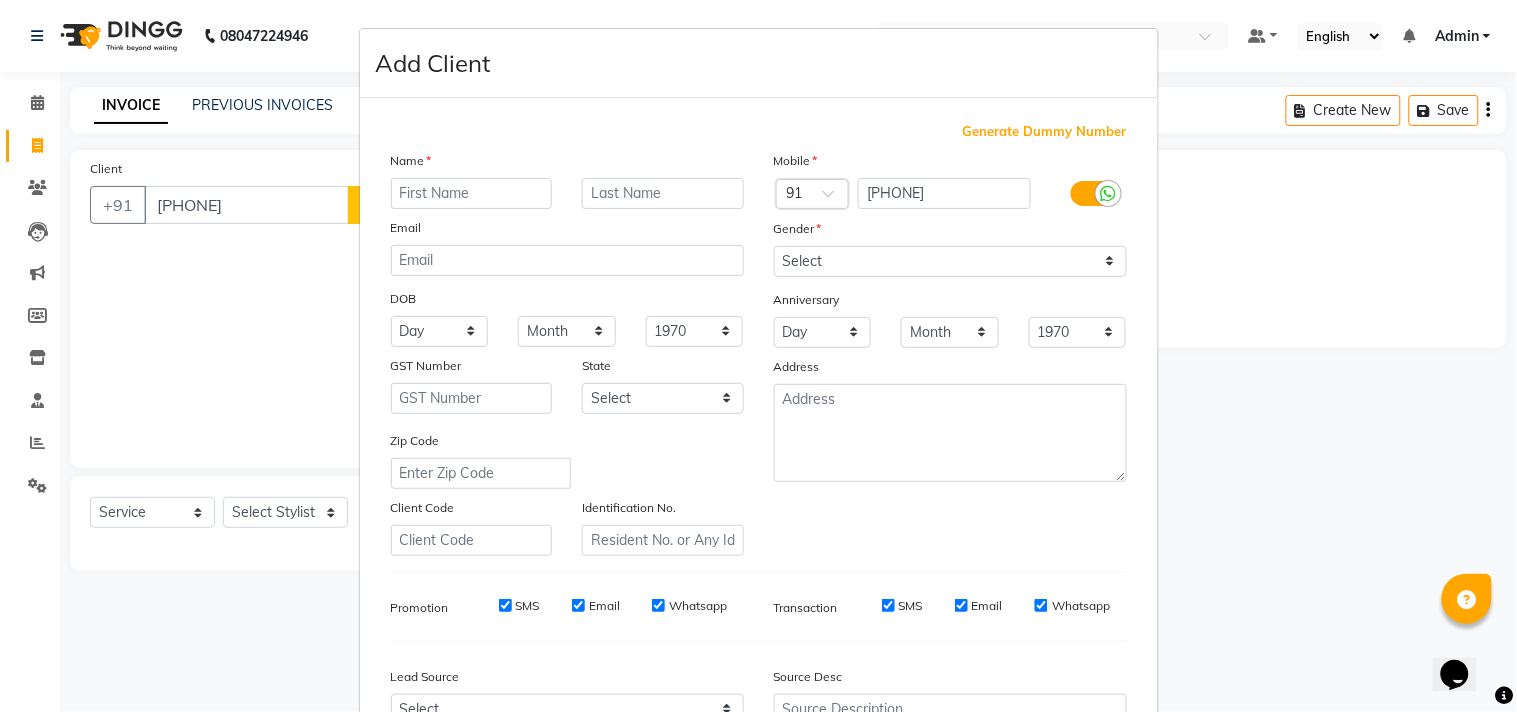 click at bounding box center [472, 193] 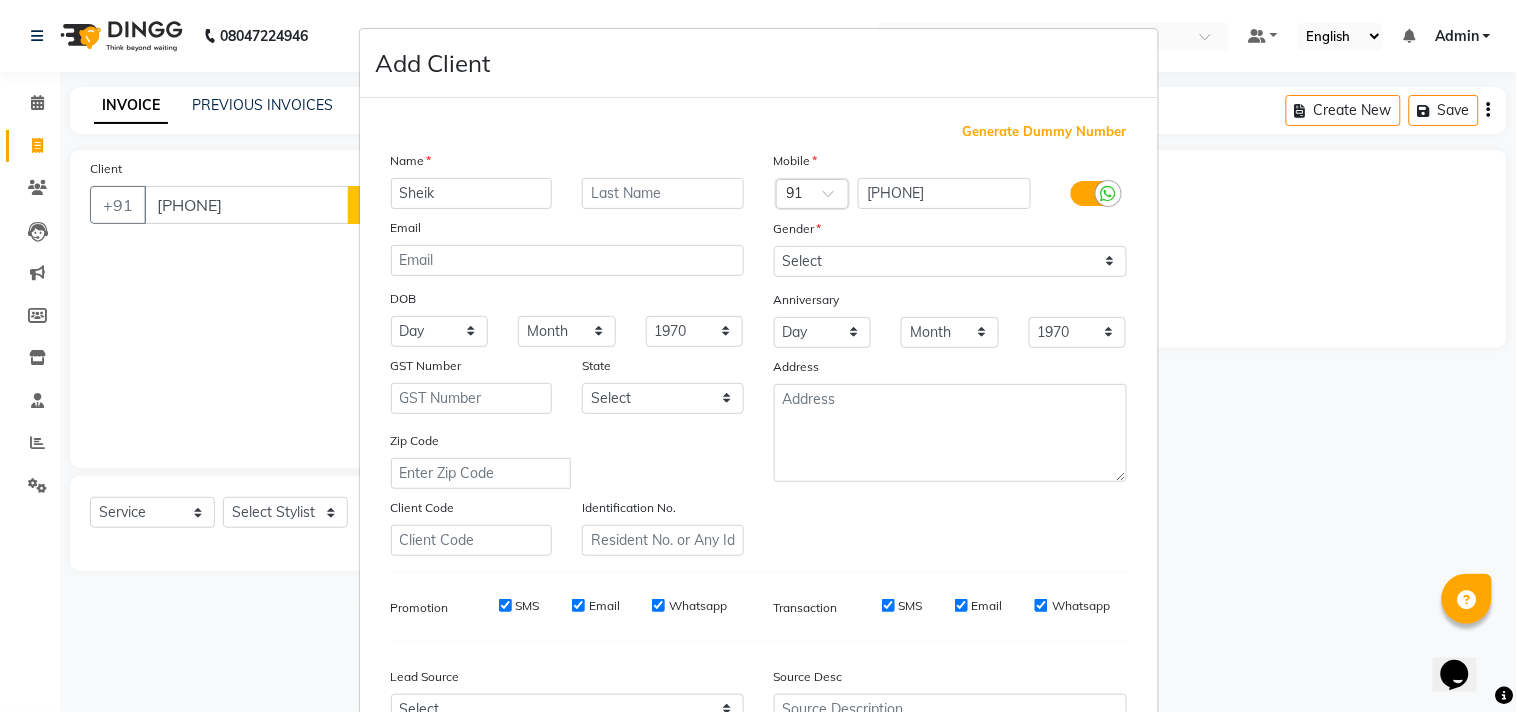 type on "Sheik" 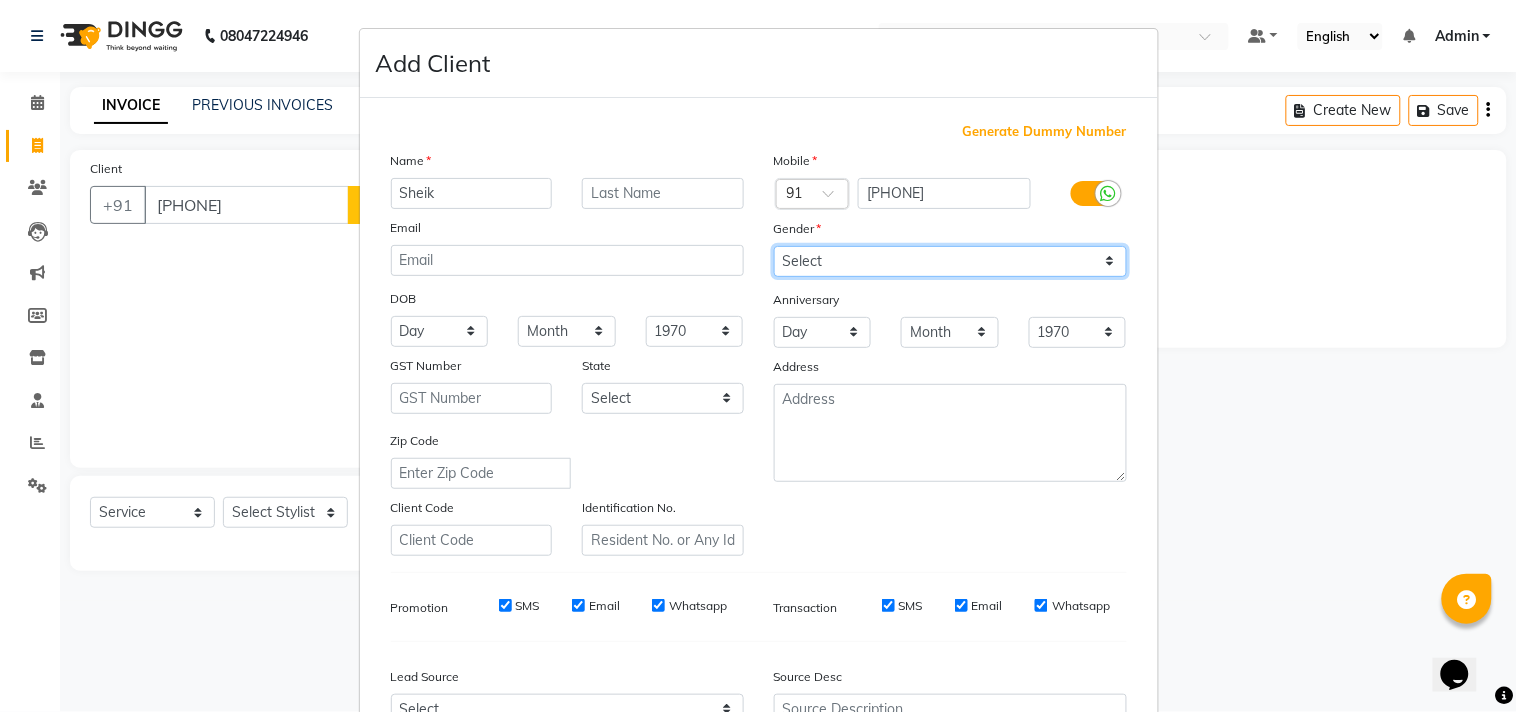 click on "Select Male Female Other Prefer Not To Say" at bounding box center [950, 261] 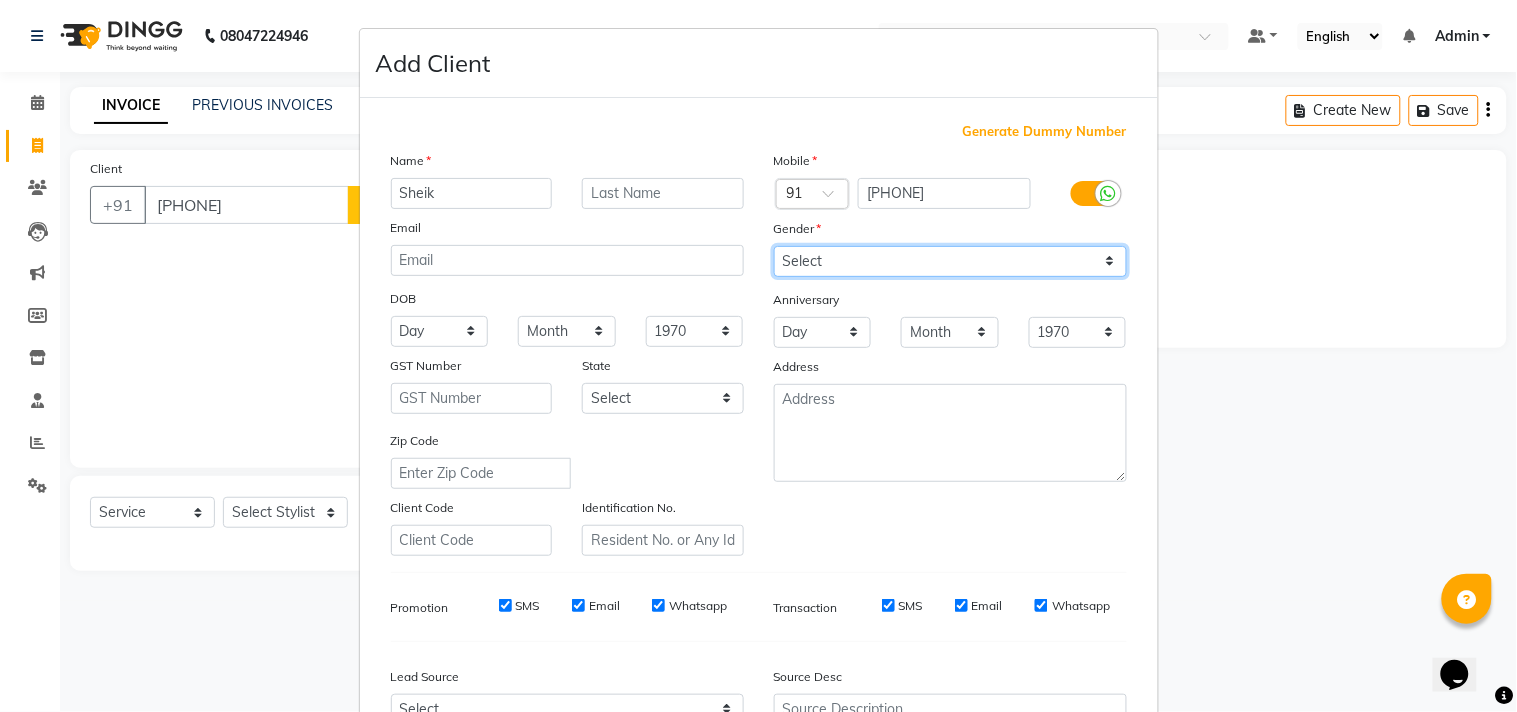 select on "male" 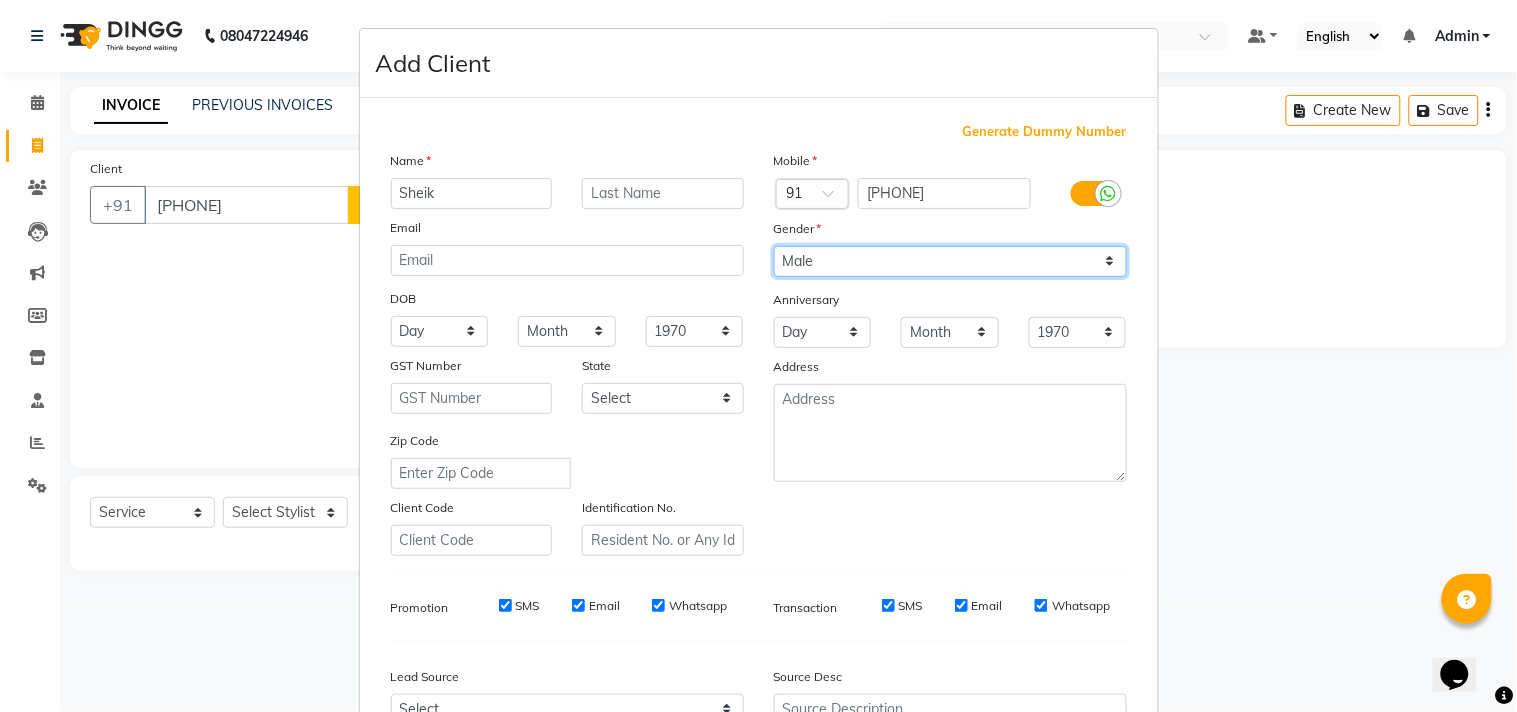 click on "Select Male Female Other Prefer Not To Say" at bounding box center (950, 261) 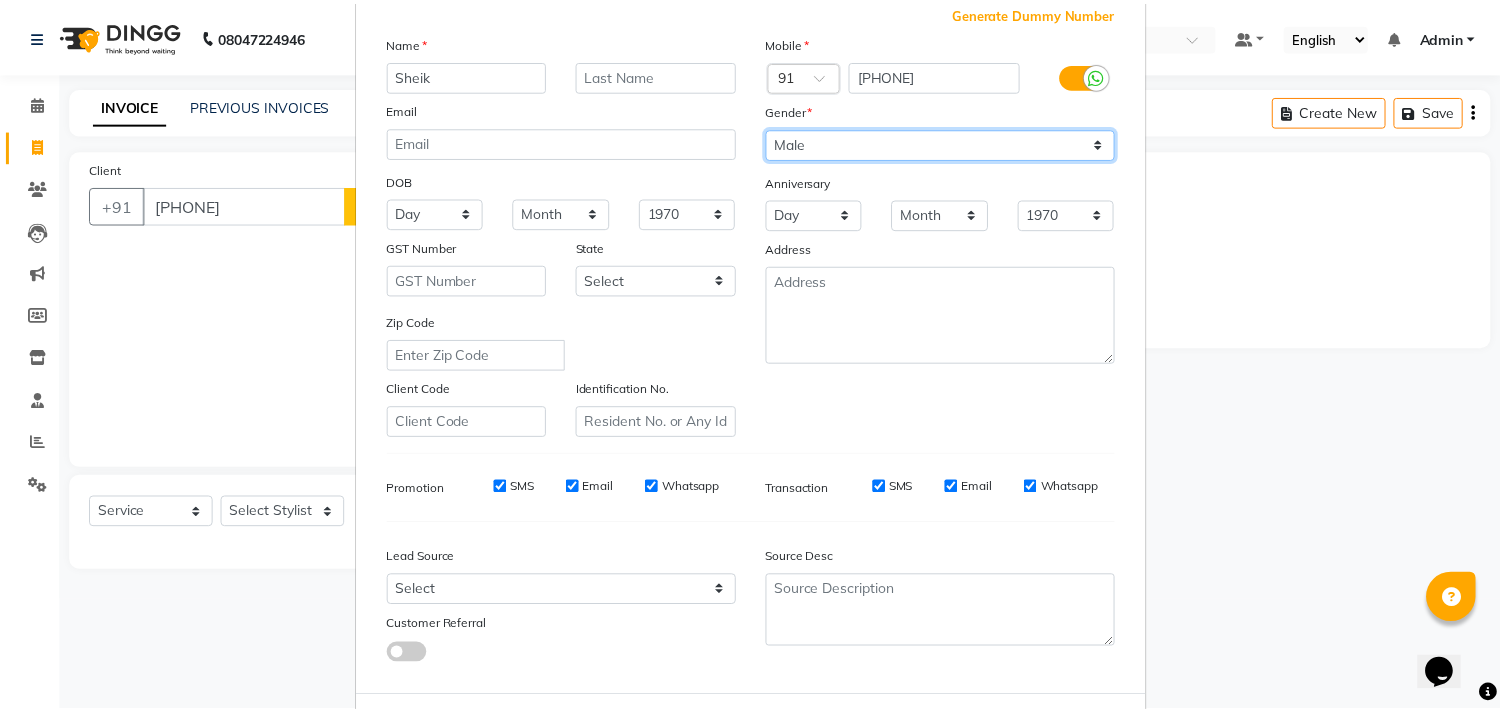 scroll, scrollTop: 212, scrollLeft: 0, axis: vertical 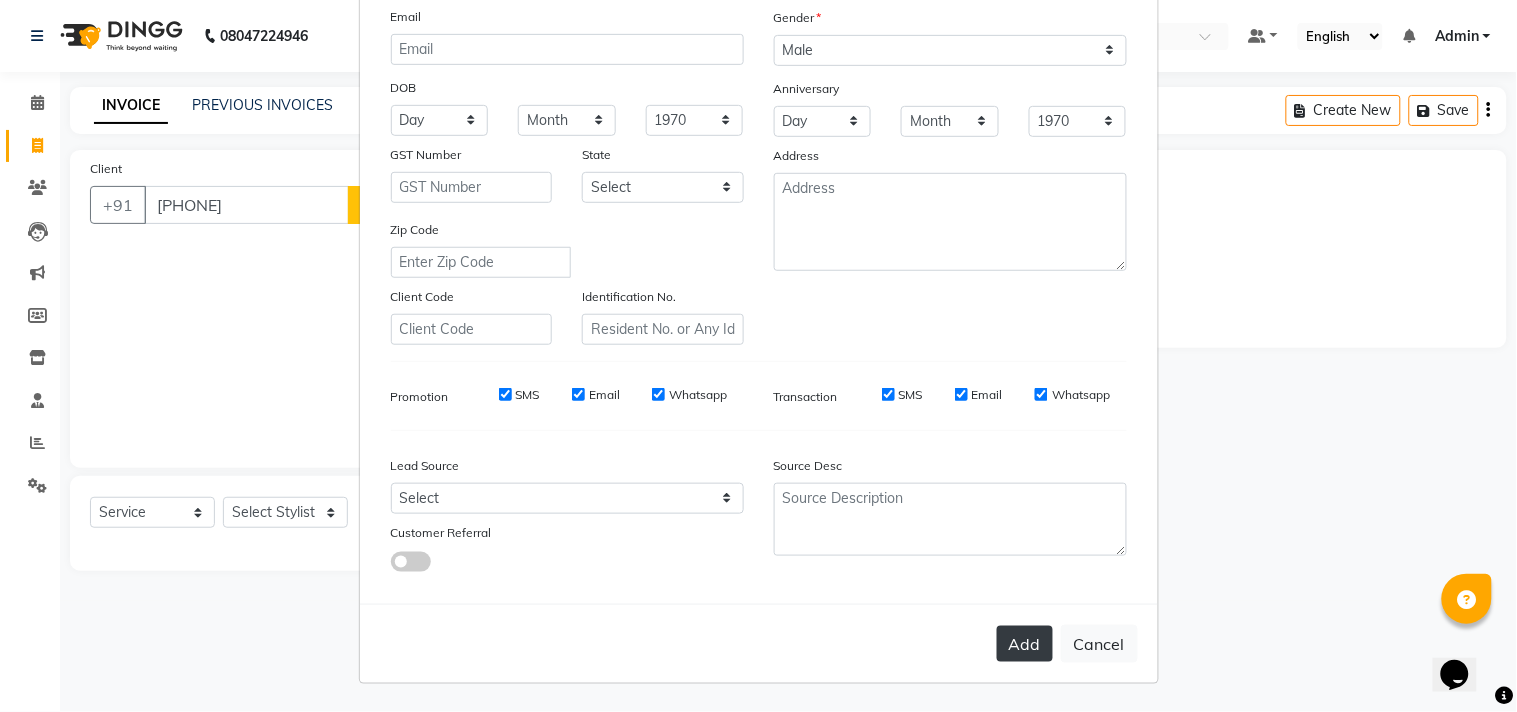 click on "Add" at bounding box center (1025, 644) 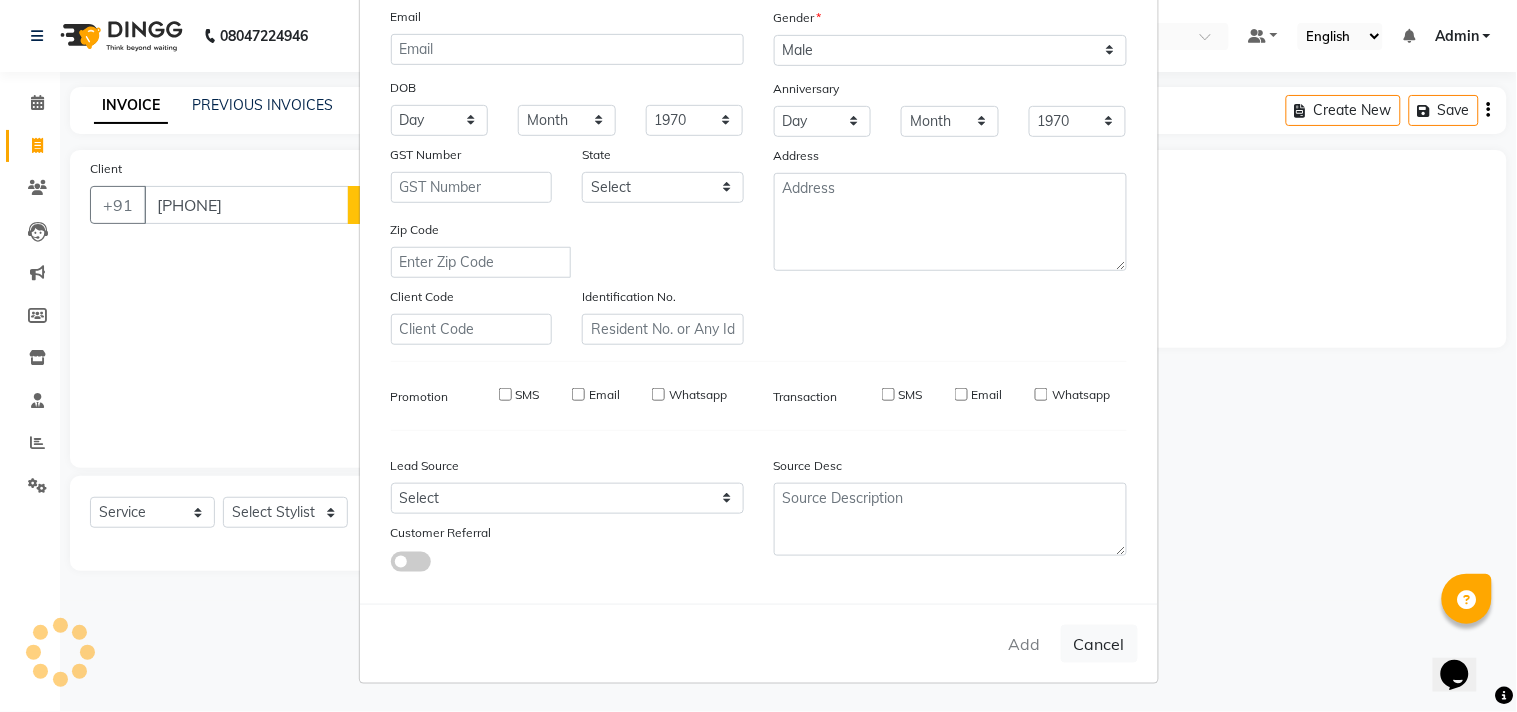 type 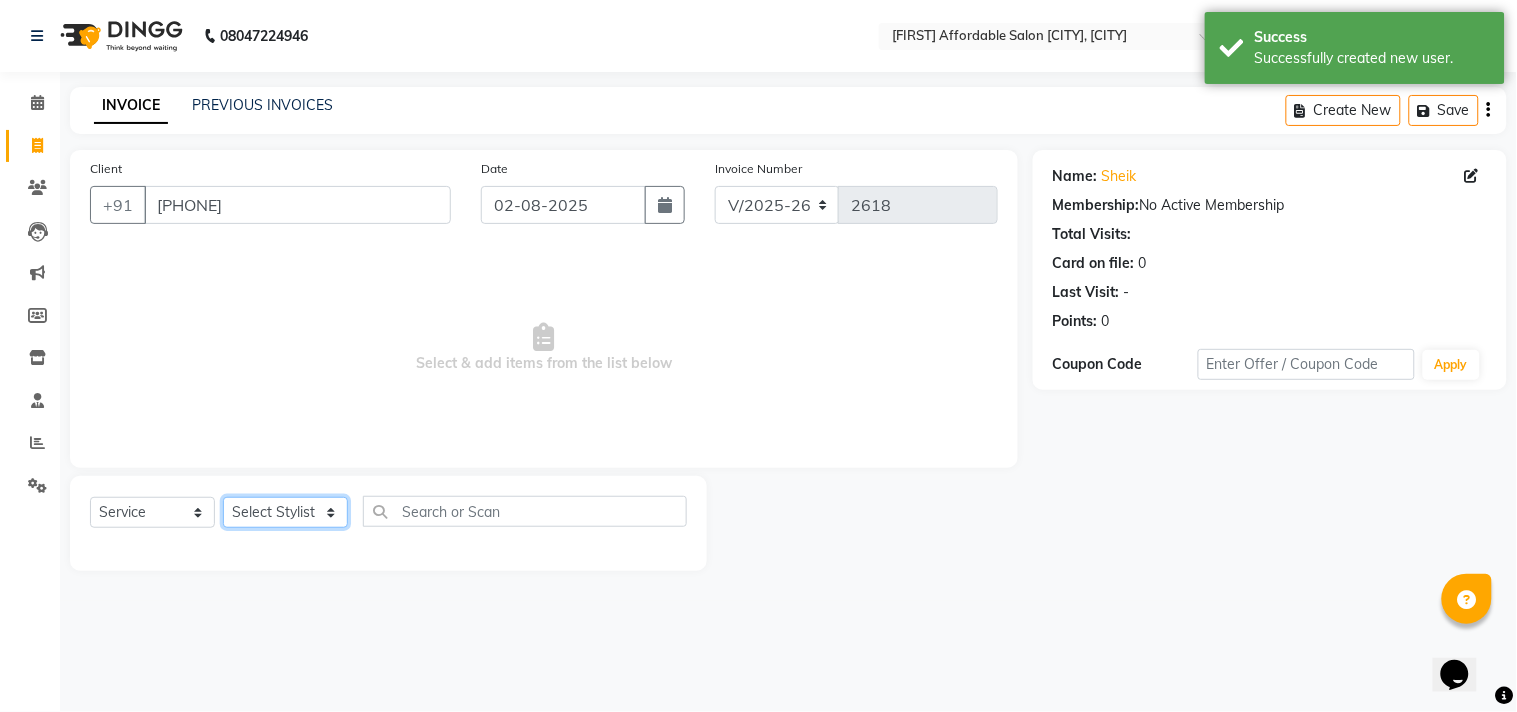click on "Select Stylist Admin [FIRST] [FIRST] [FIRST] [FIRST] [FIRST] [FIRST] [FIRST] [FIRST]" 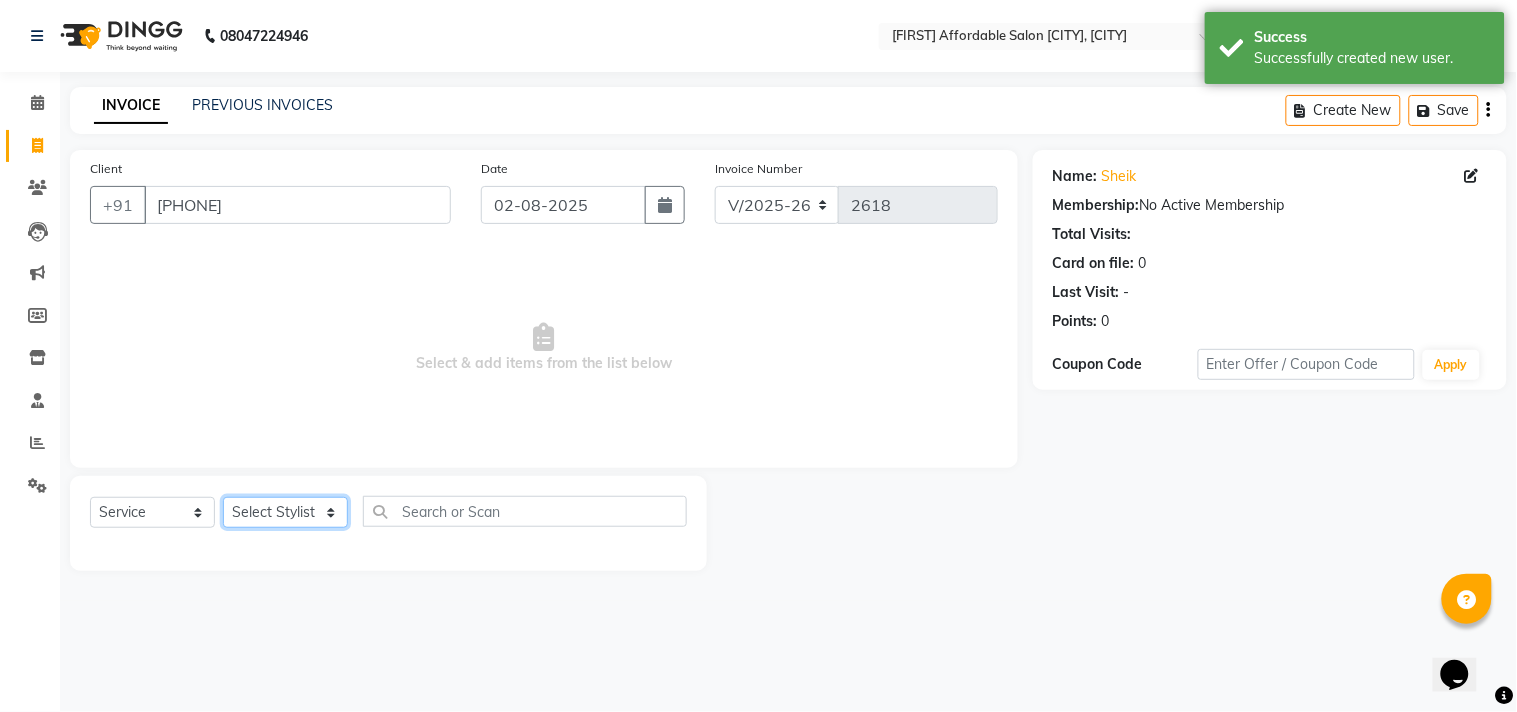 select on "85802" 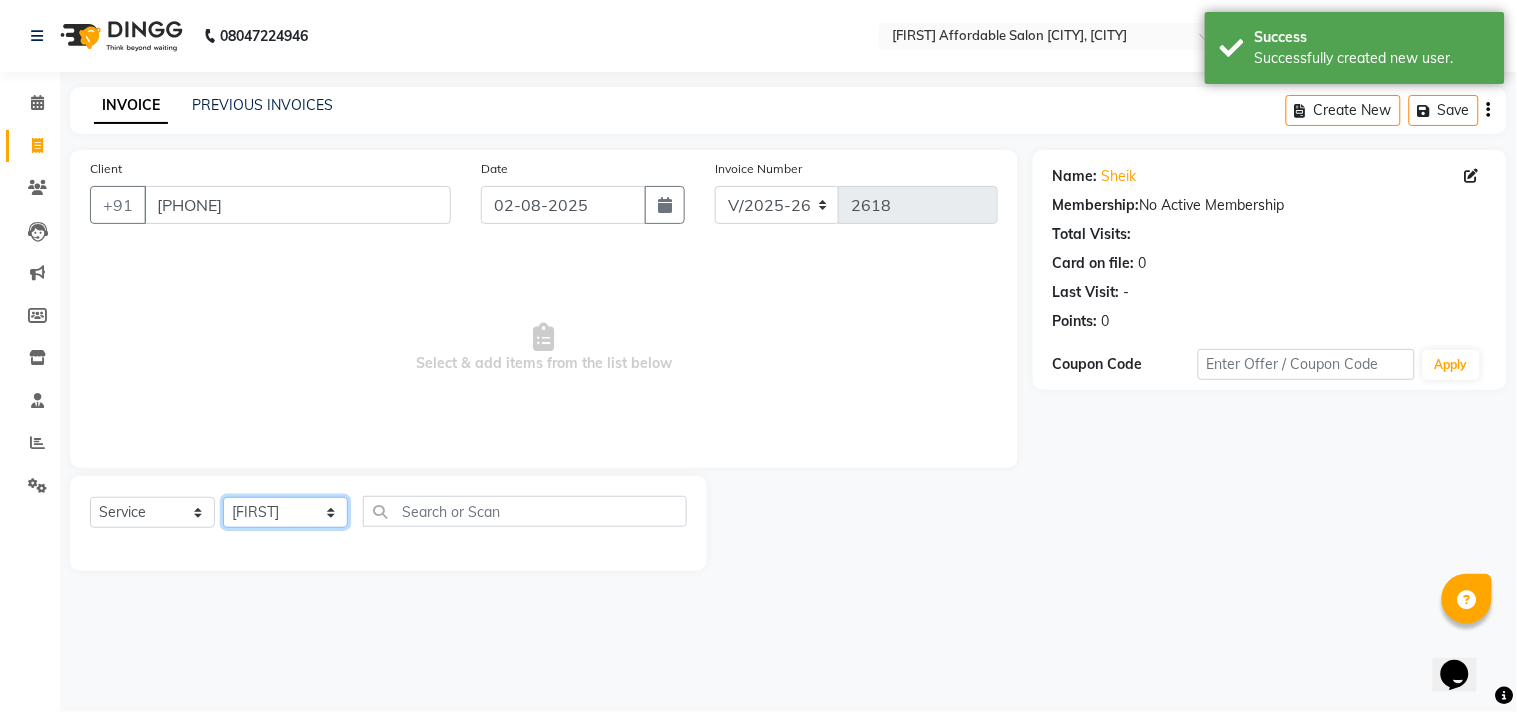 click on "Select Stylist Admin [FIRST] [FIRST] [FIRST] [FIRST] [FIRST] [FIRST] [FIRST] [FIRST]" 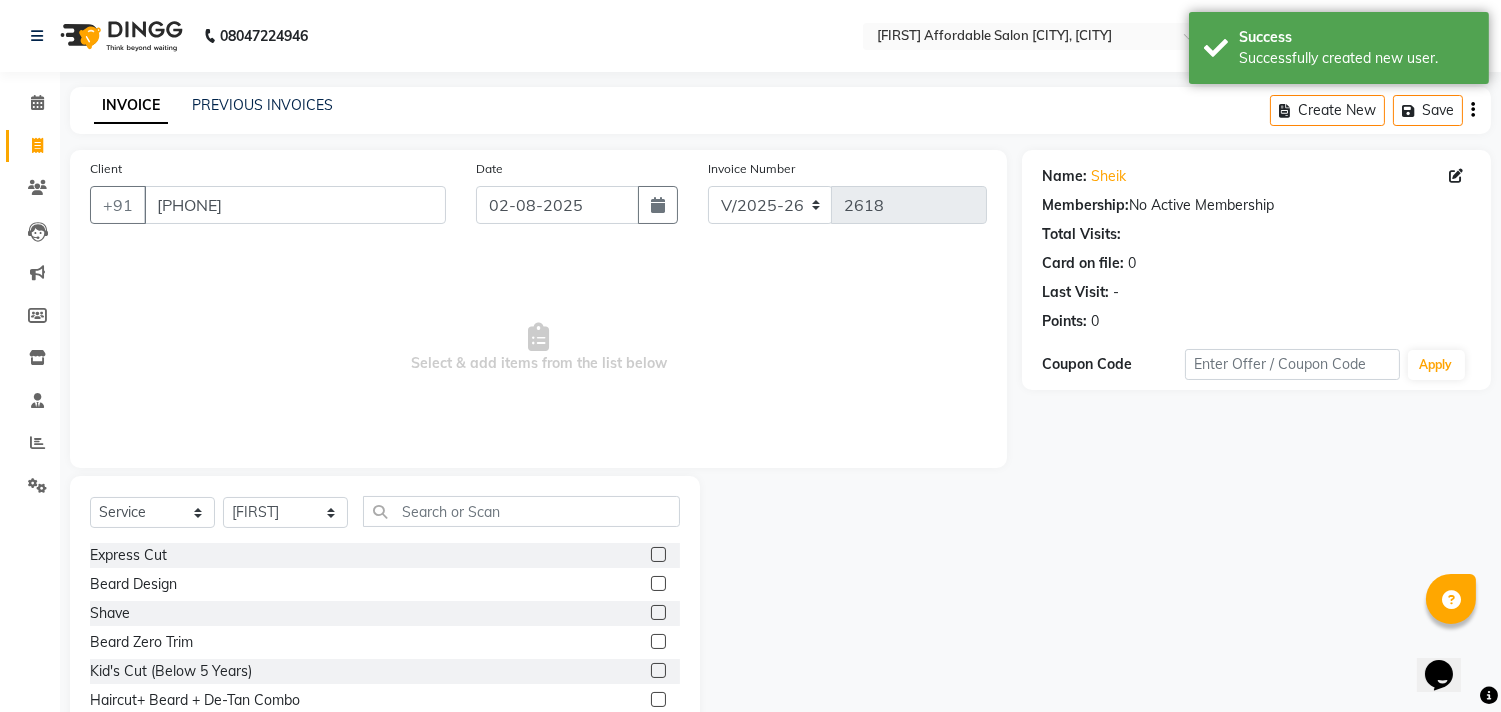 click 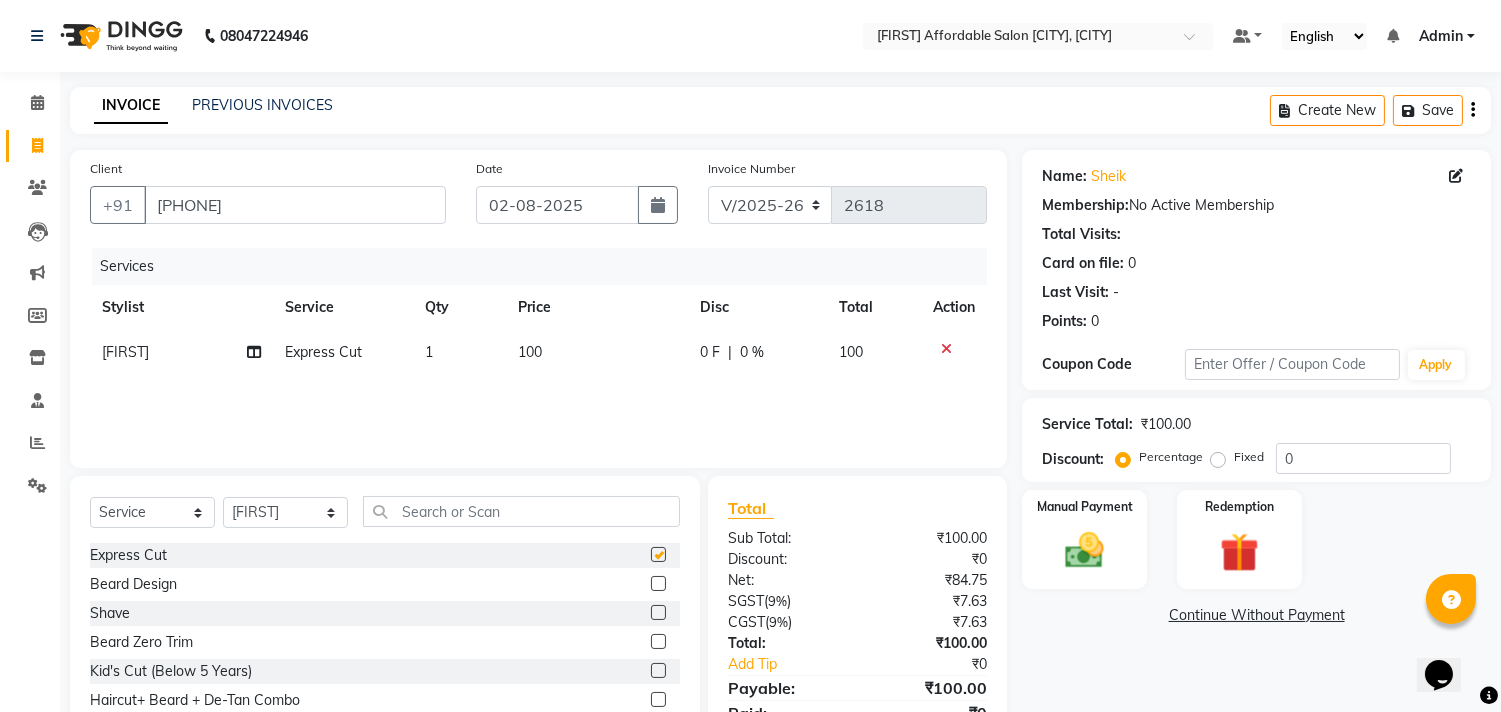checkbox on "false" 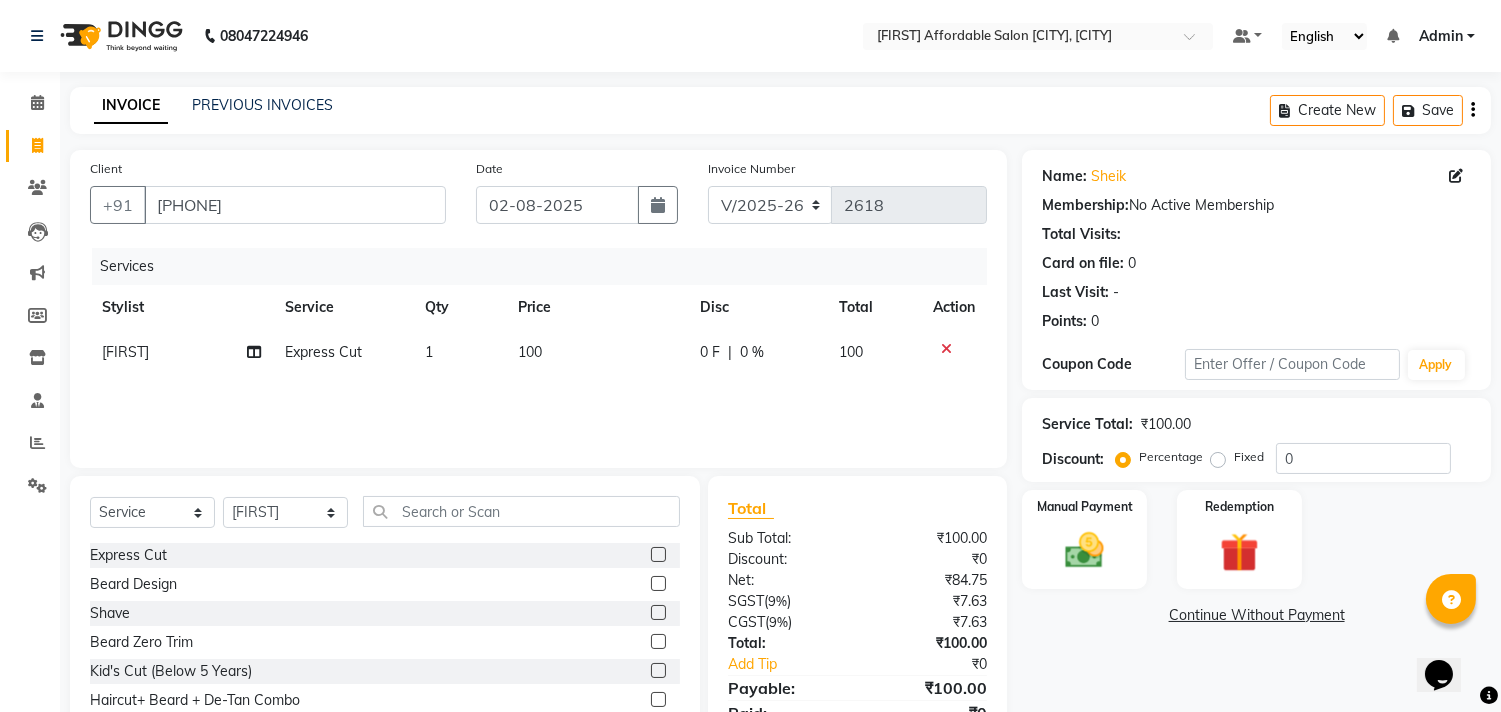 click 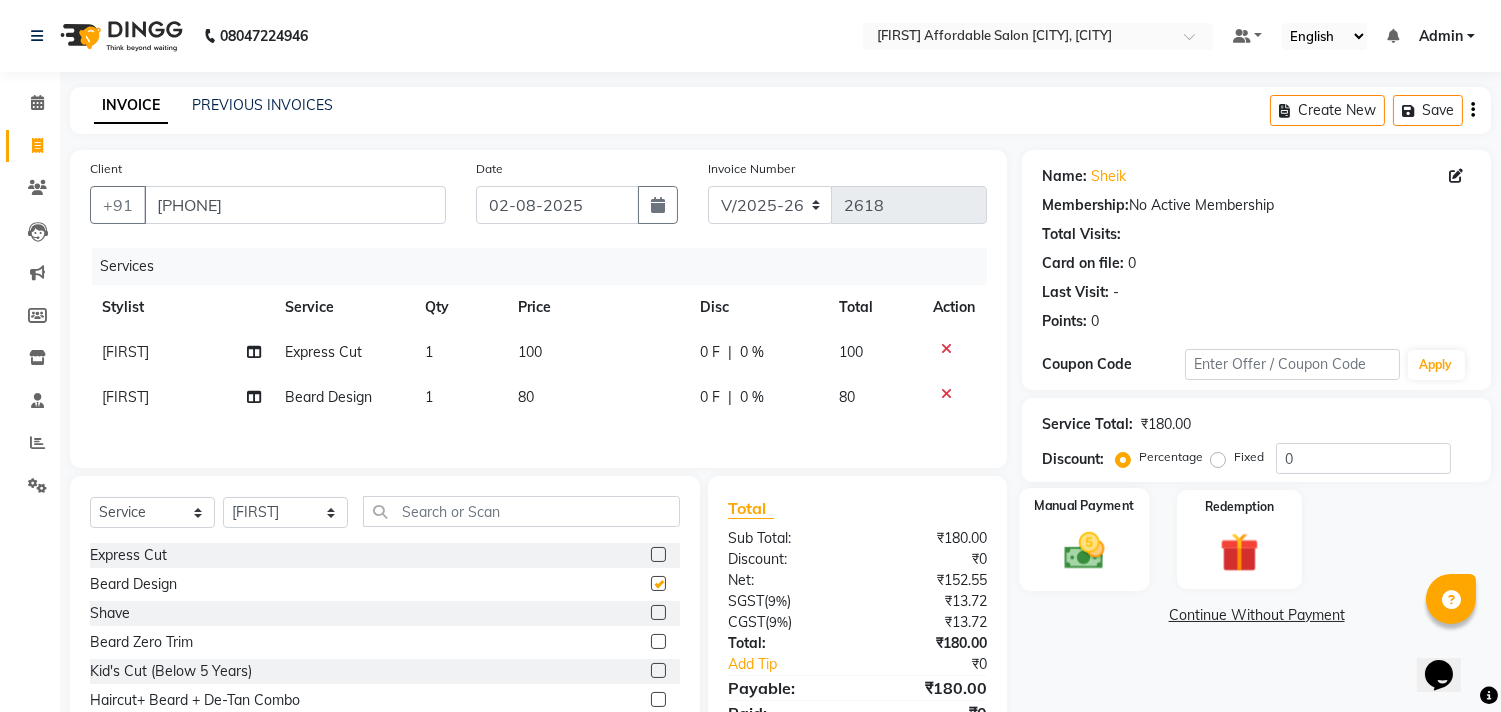 checkbox on "false" 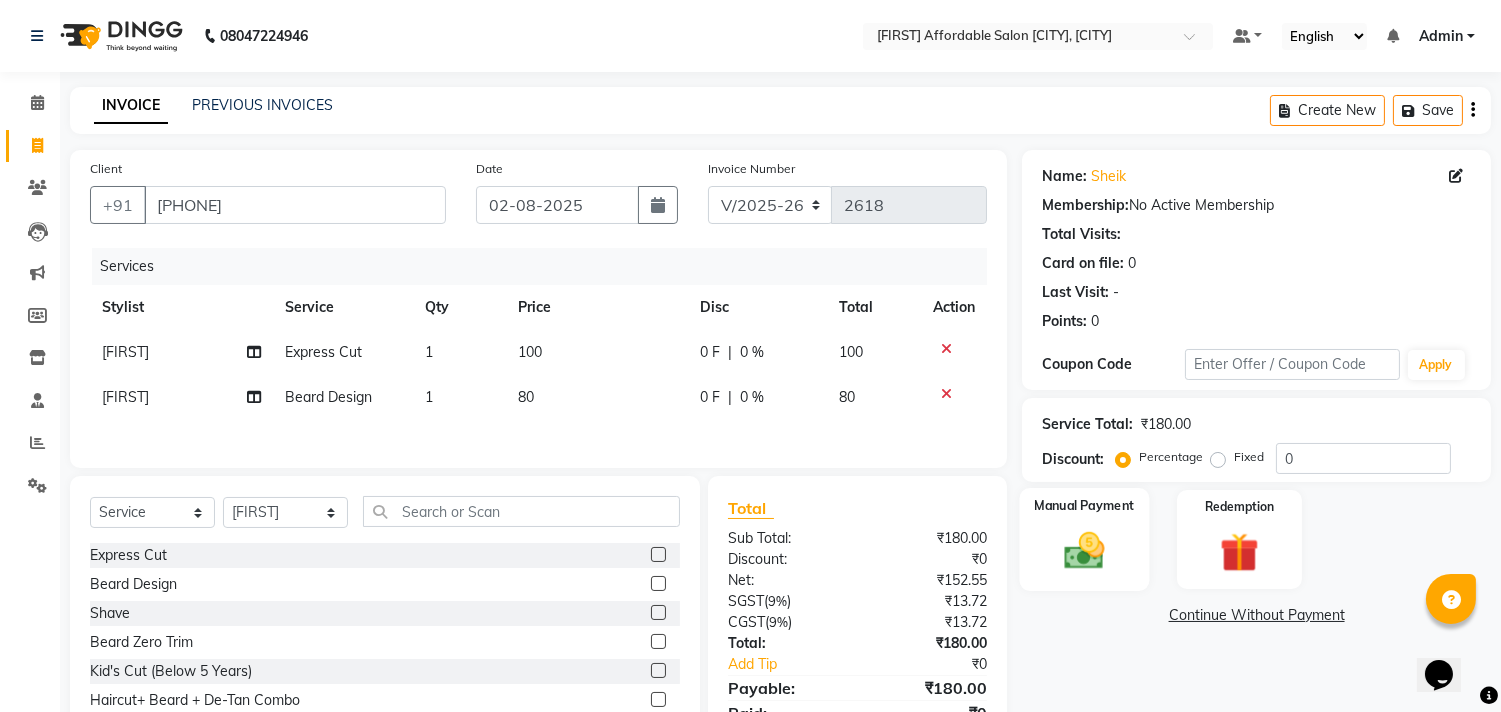 click on "Manual Payment" 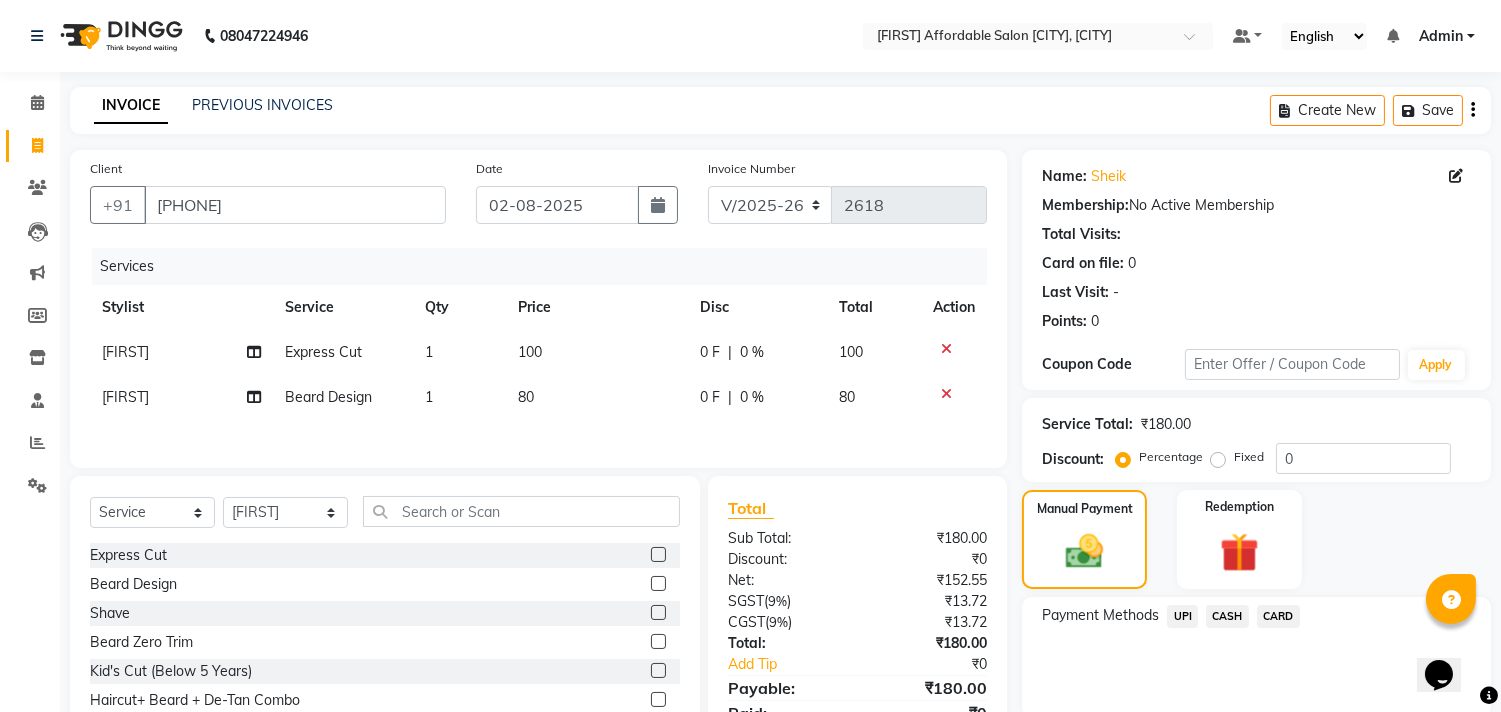 click on "CASH" 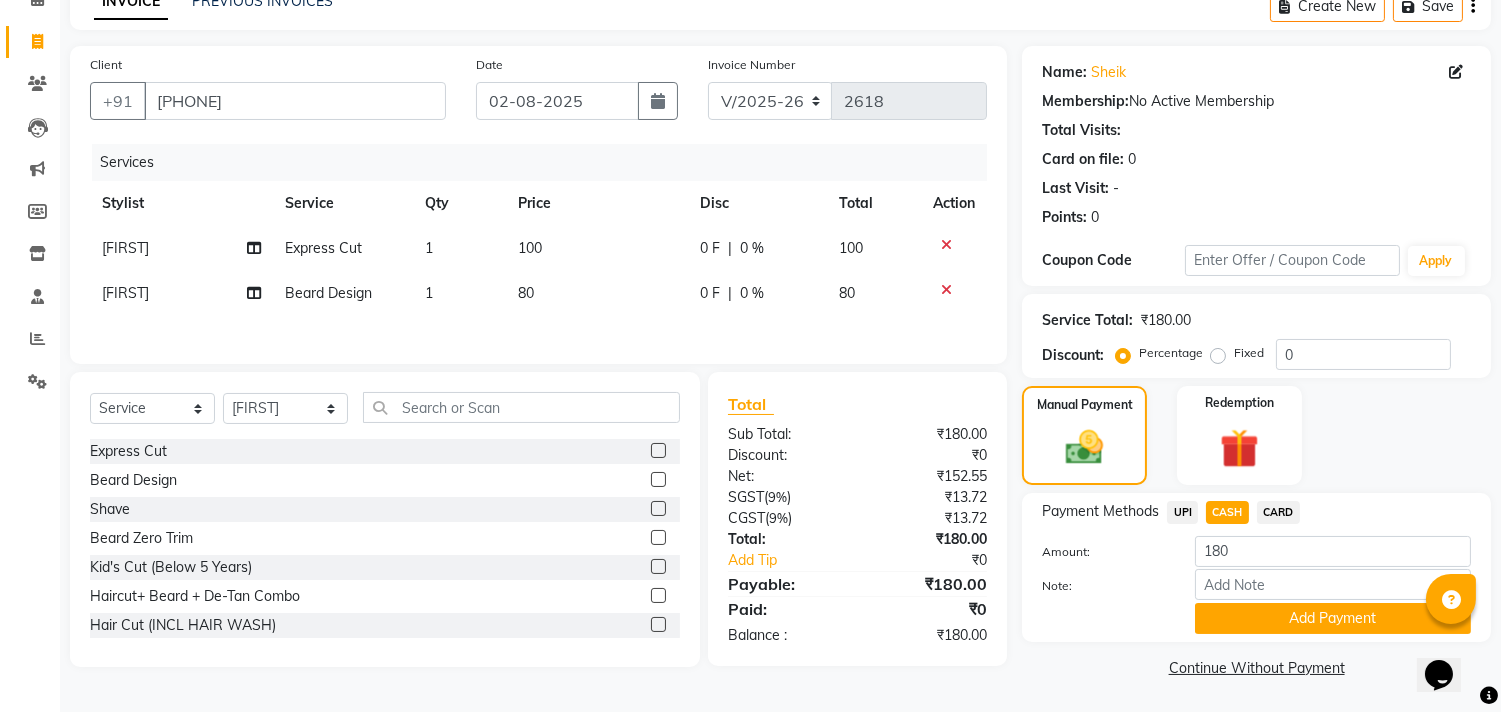 click on "Add Payment" 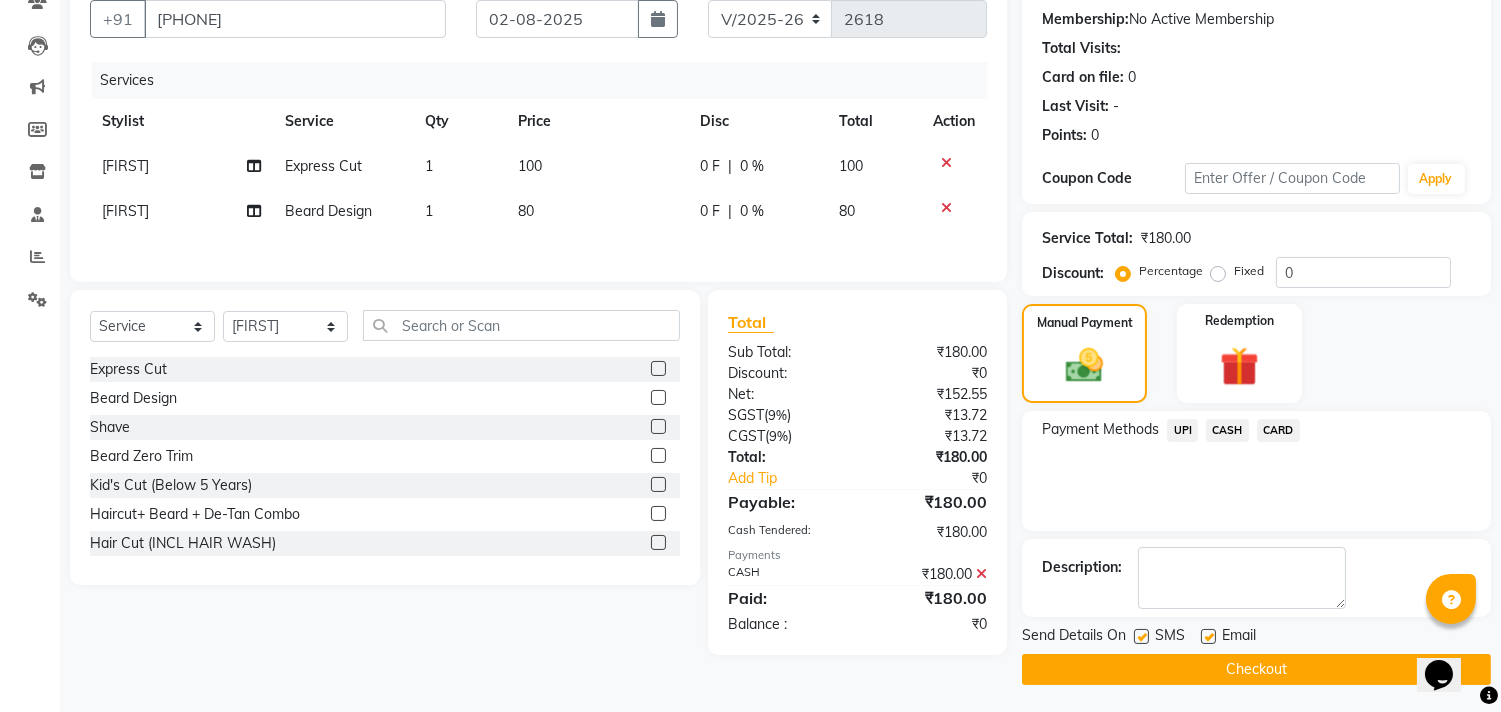 scroll, scrollTop: 187, scrollLeft: 0, axis: vertical 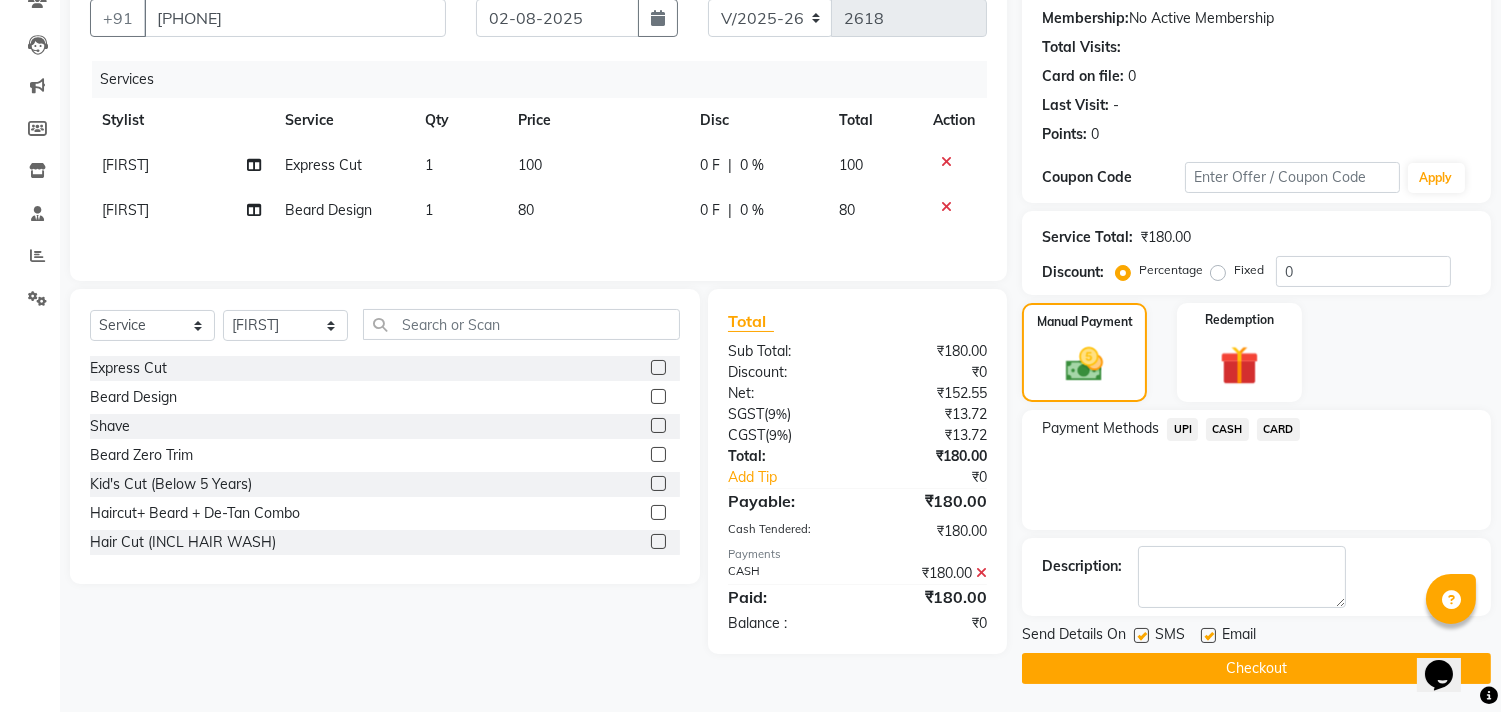 click on "Checkout" 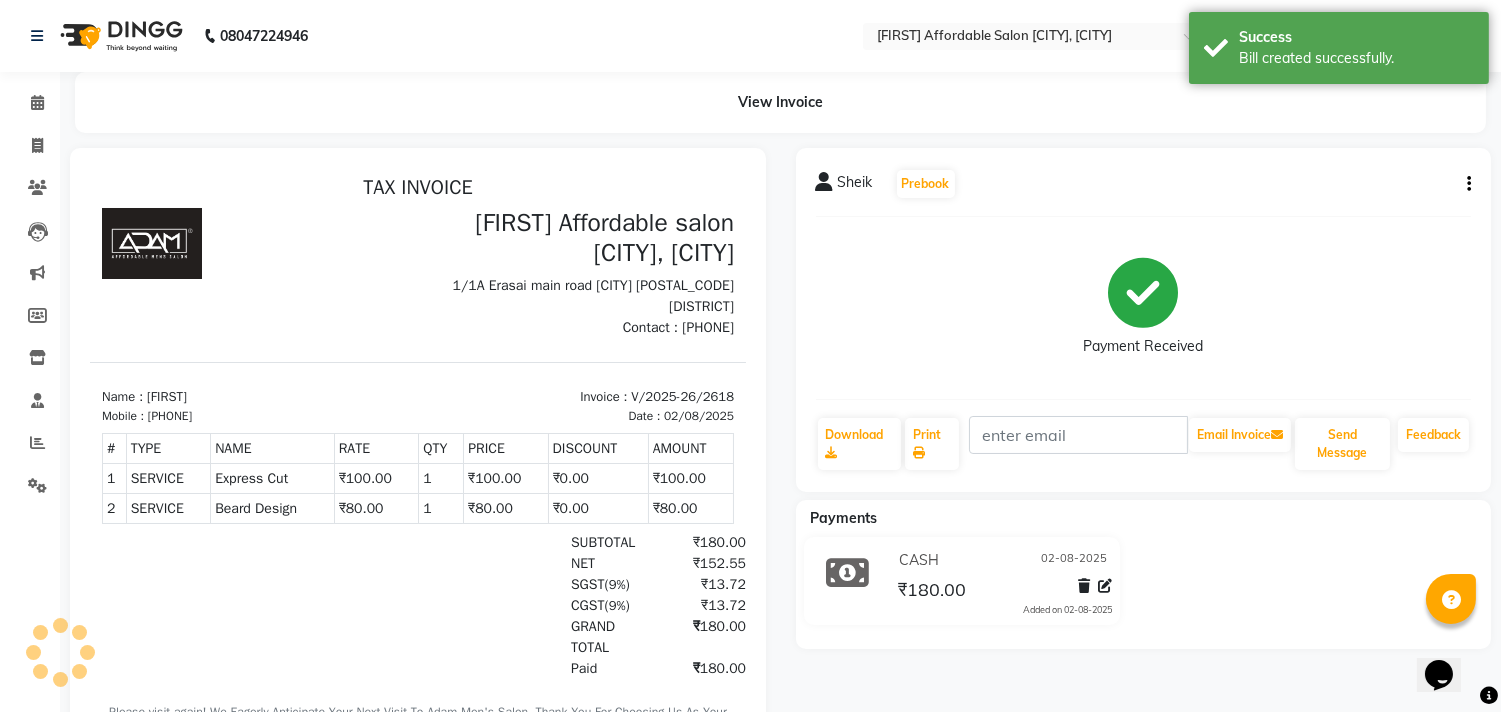 scroll, scrollTop: 0, scrollLeft: 0, axis: both 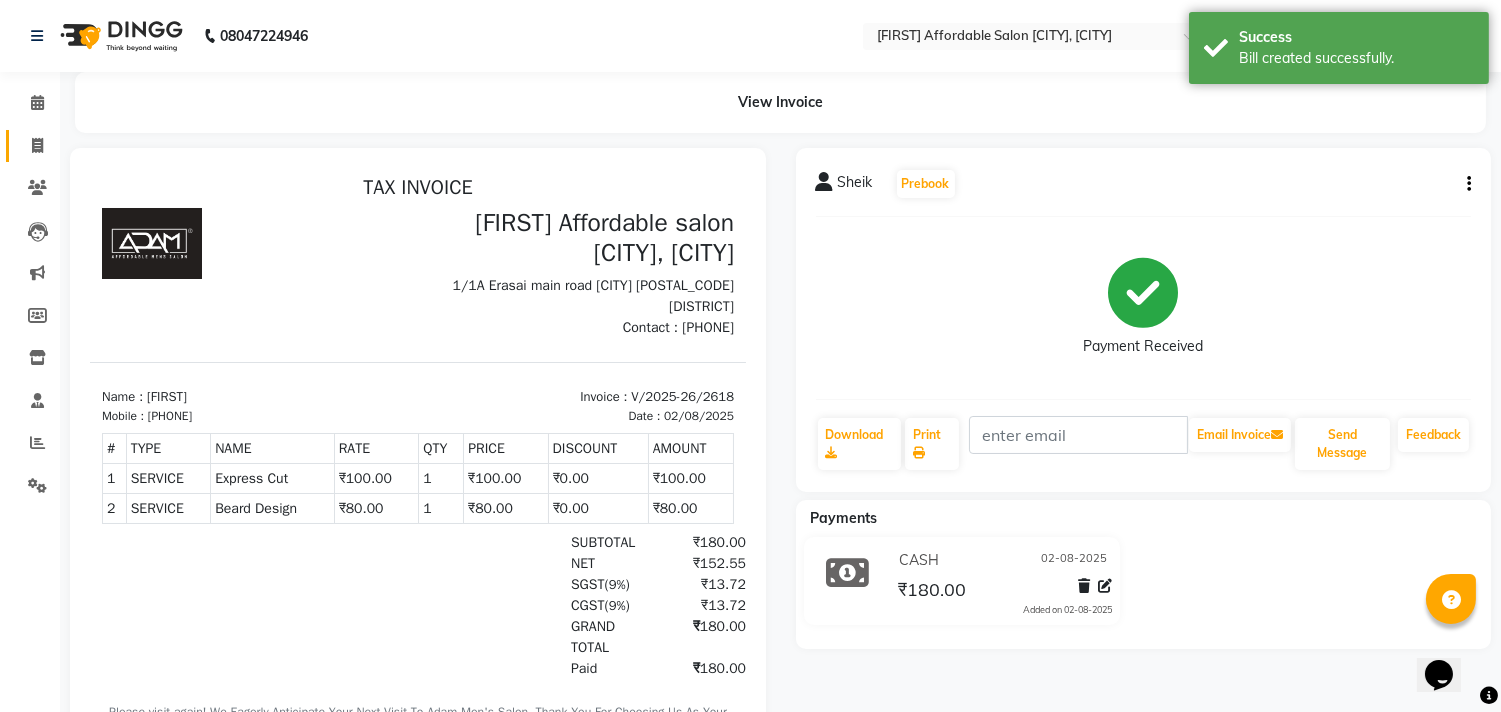click on "Invoice" 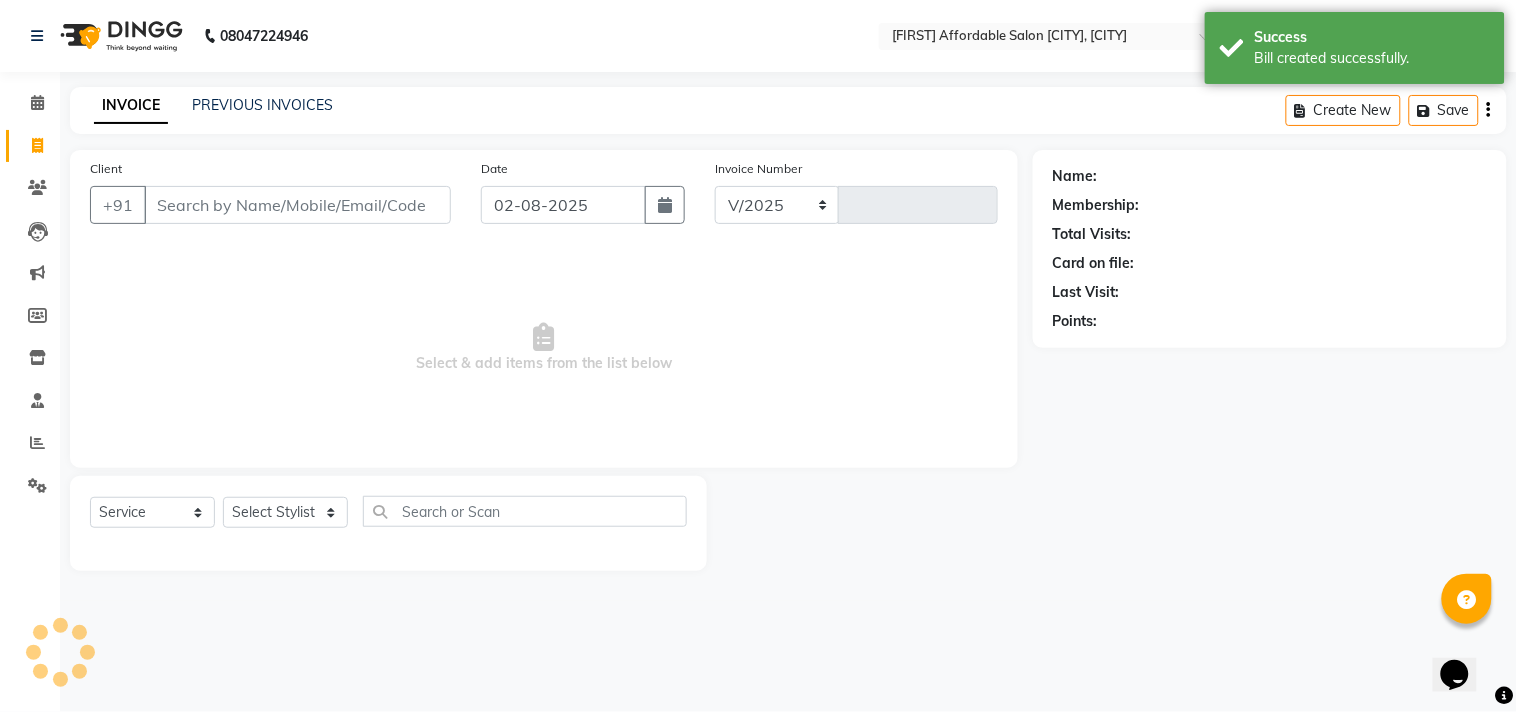 select on "8329" 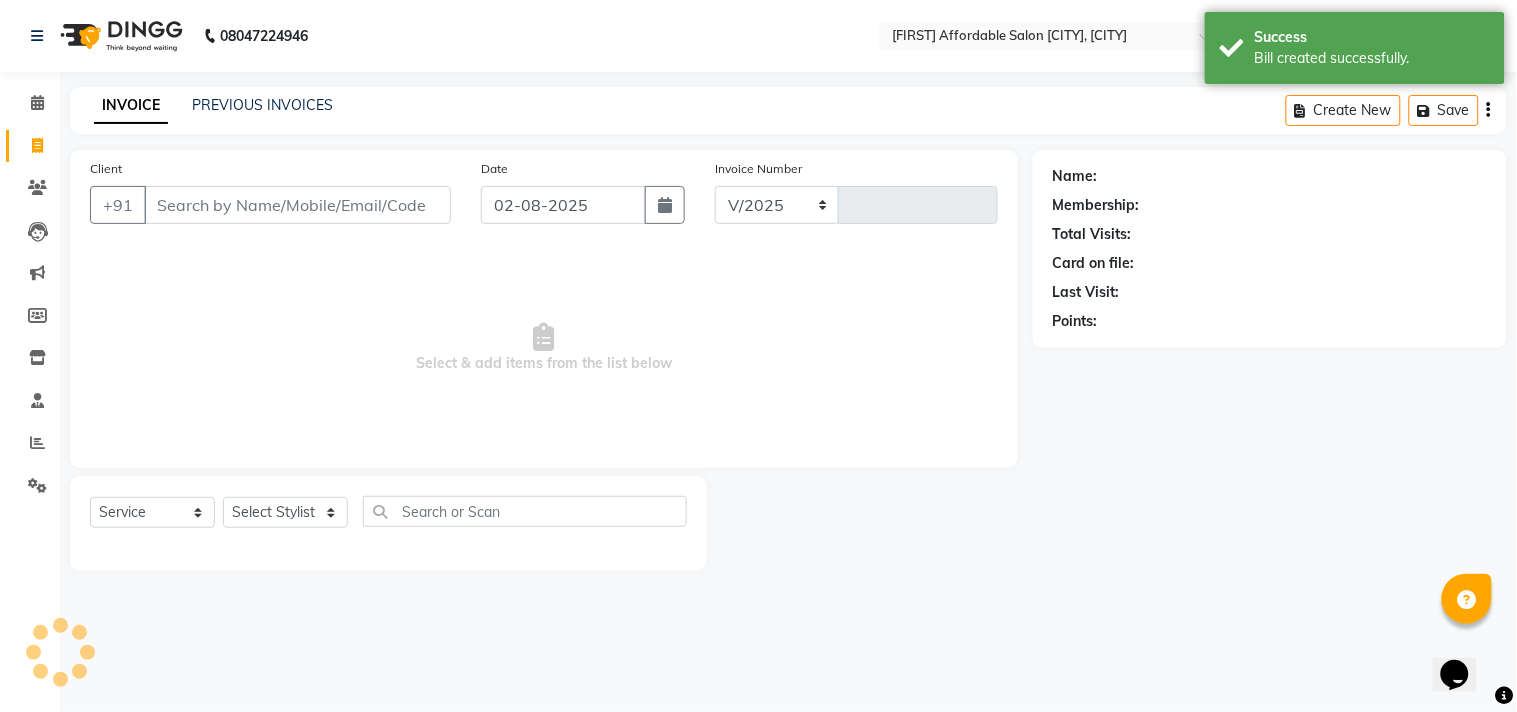type on "2619" 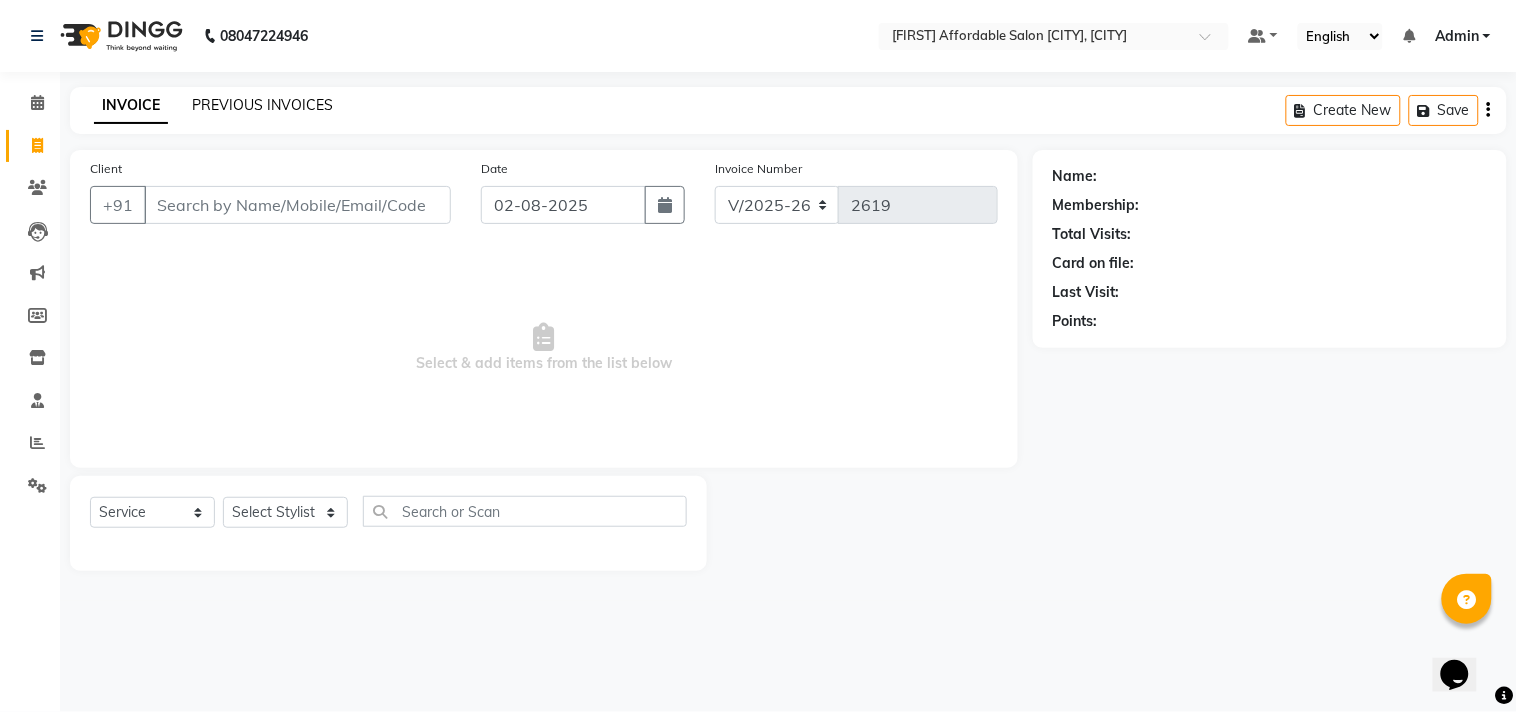 click on "PREVIOUS INVOICES" 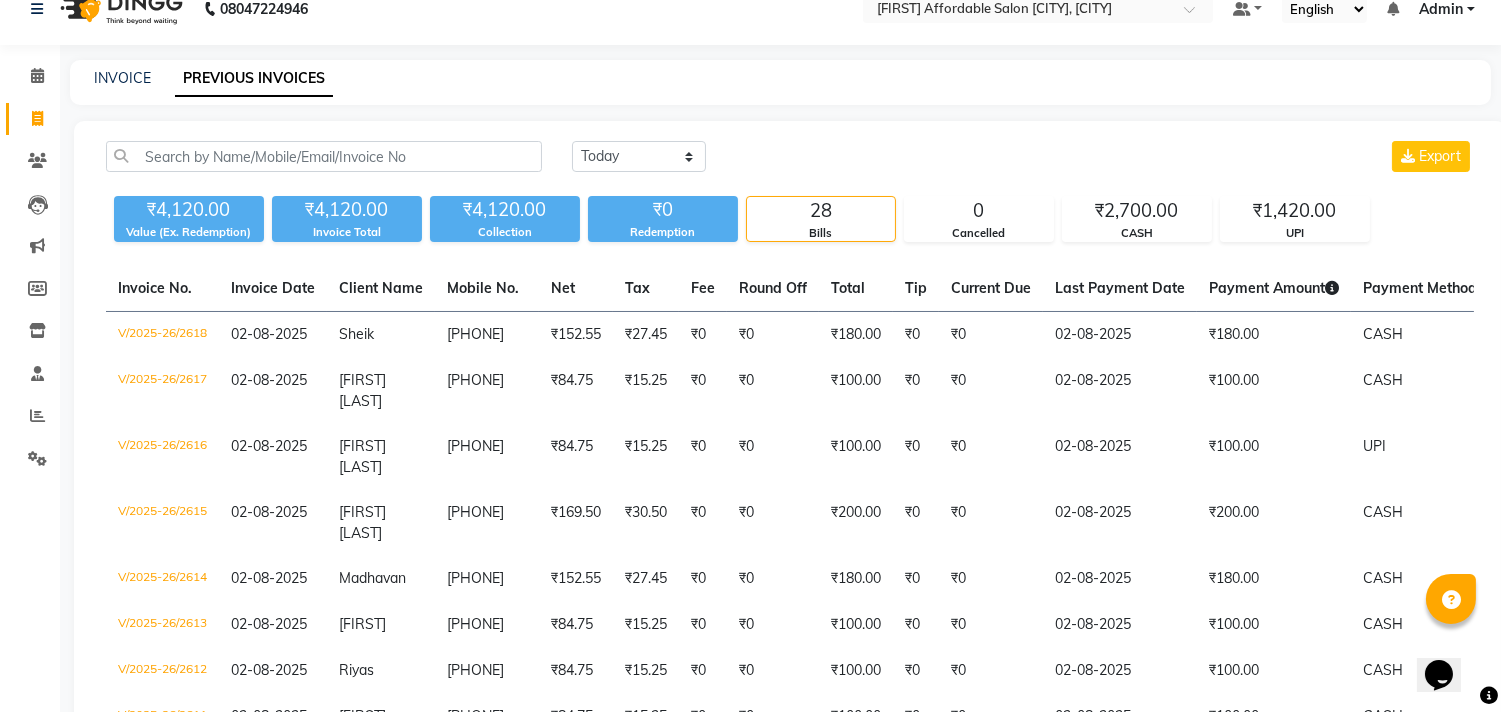 scroll, scrollTop: 0, scrollLeft: 0, axis: both 